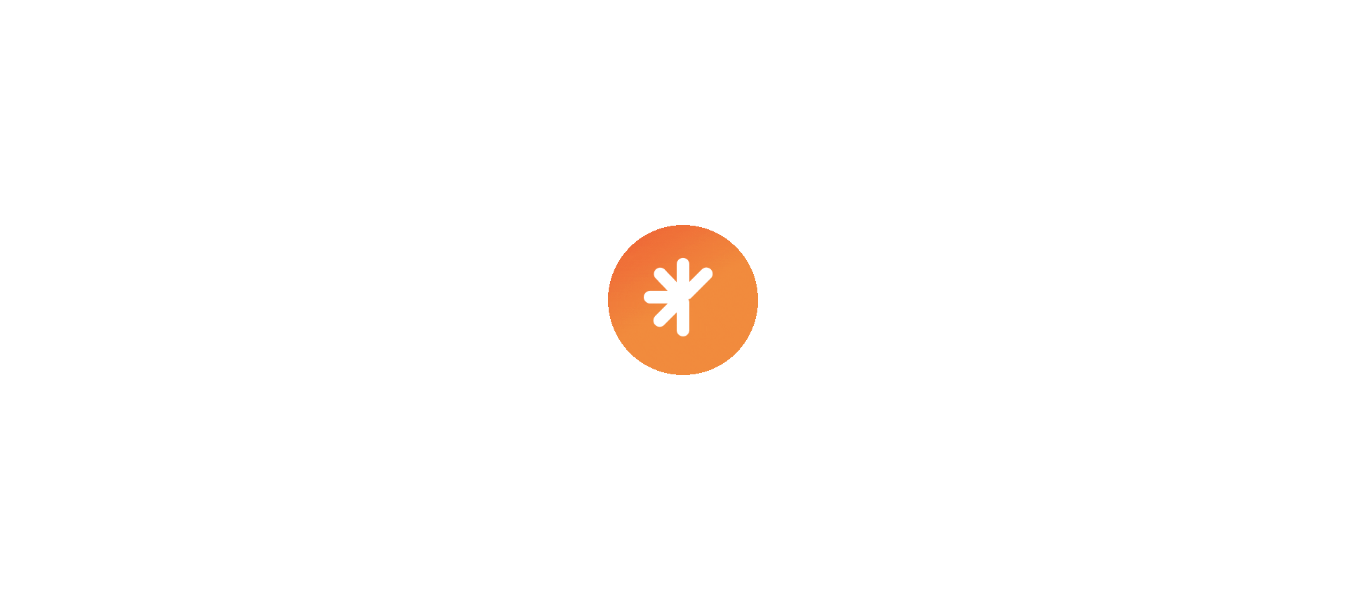 scroll, scrollTop: 0, scrollLeft: 0, axis: both 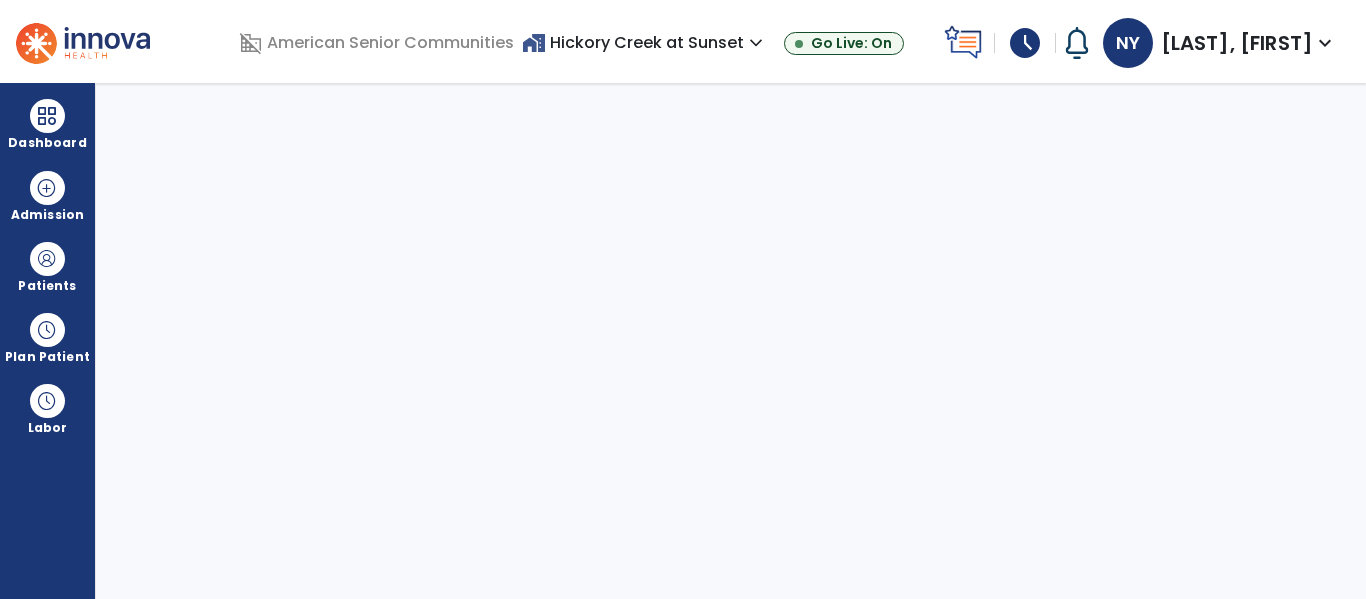 select on "****" 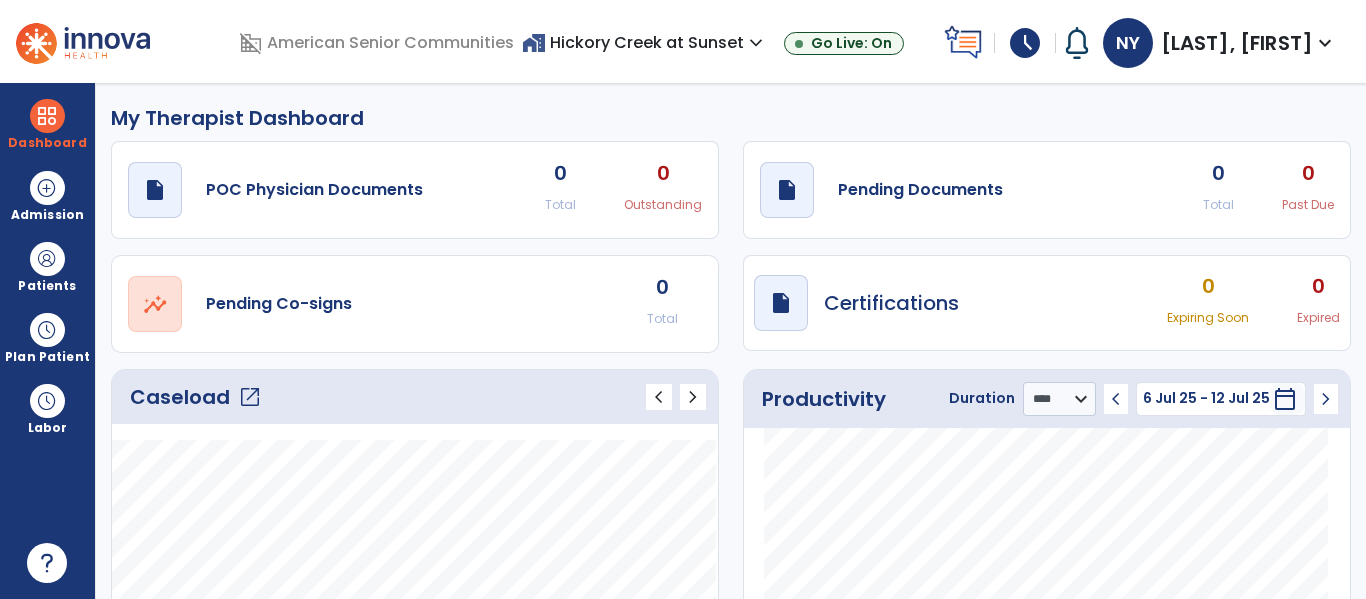 click on "home_work   Hickory Creek at Sunset   expand_more" at bounding box center [645, 42] 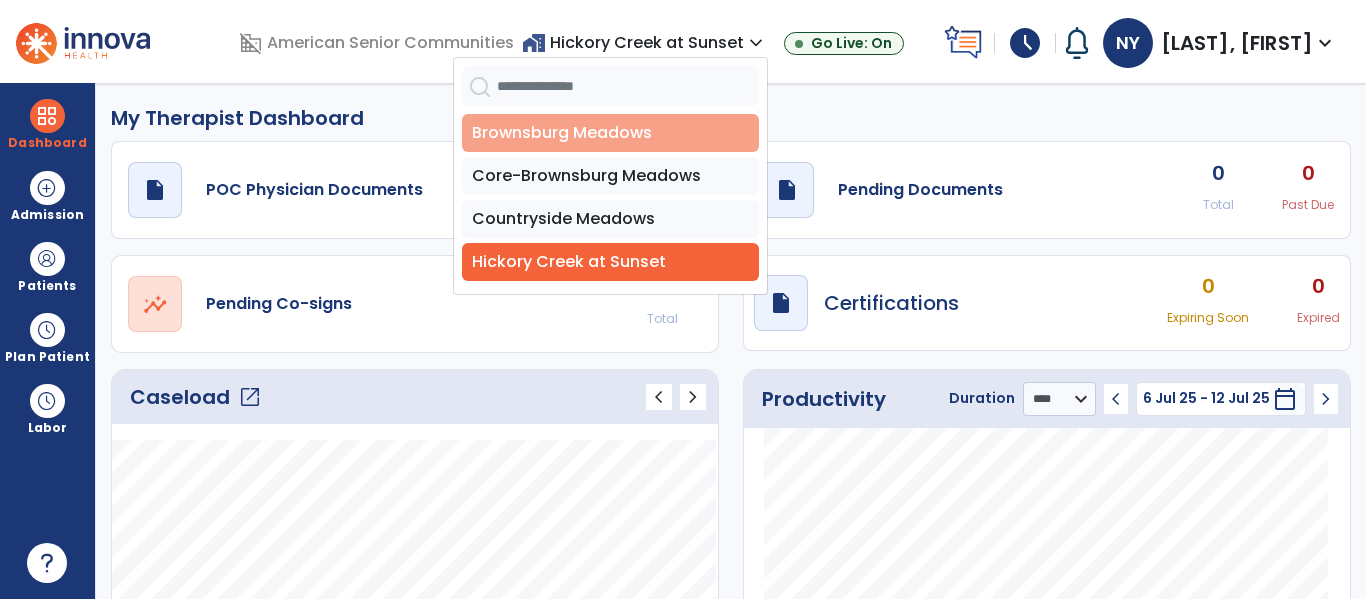 click on "Brownsburg Meadows" at bounding box center [610, 133] 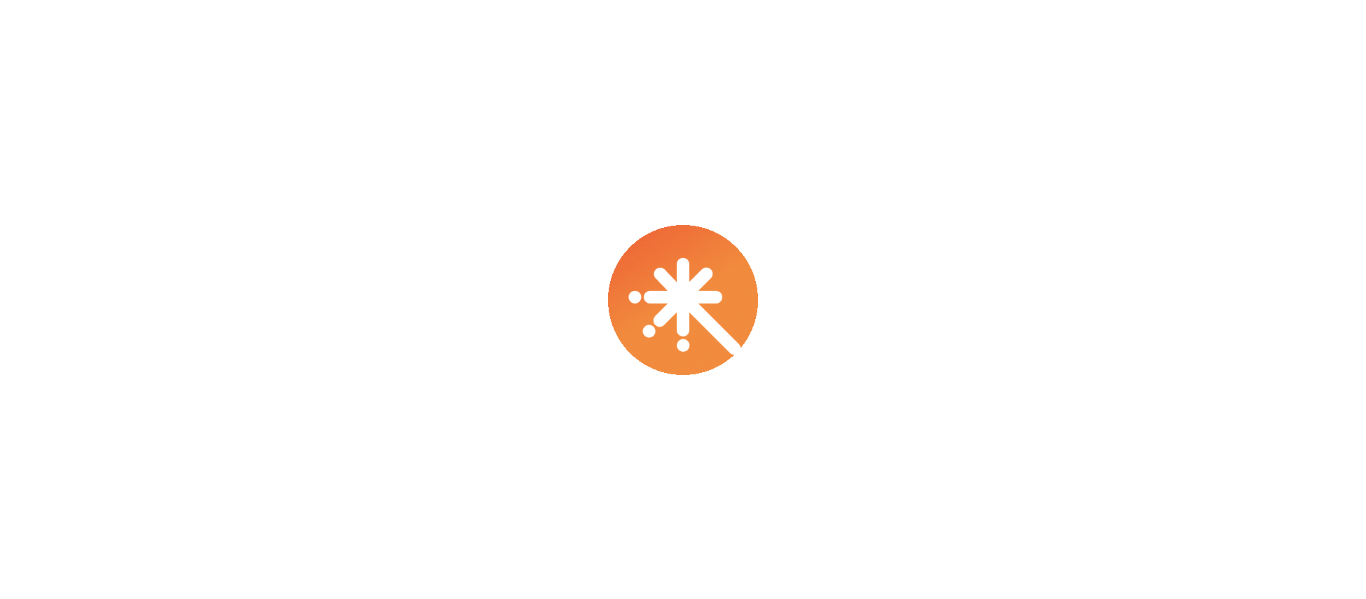 scroll, scrollTop: 0, scrollLeft: 0, axis: both 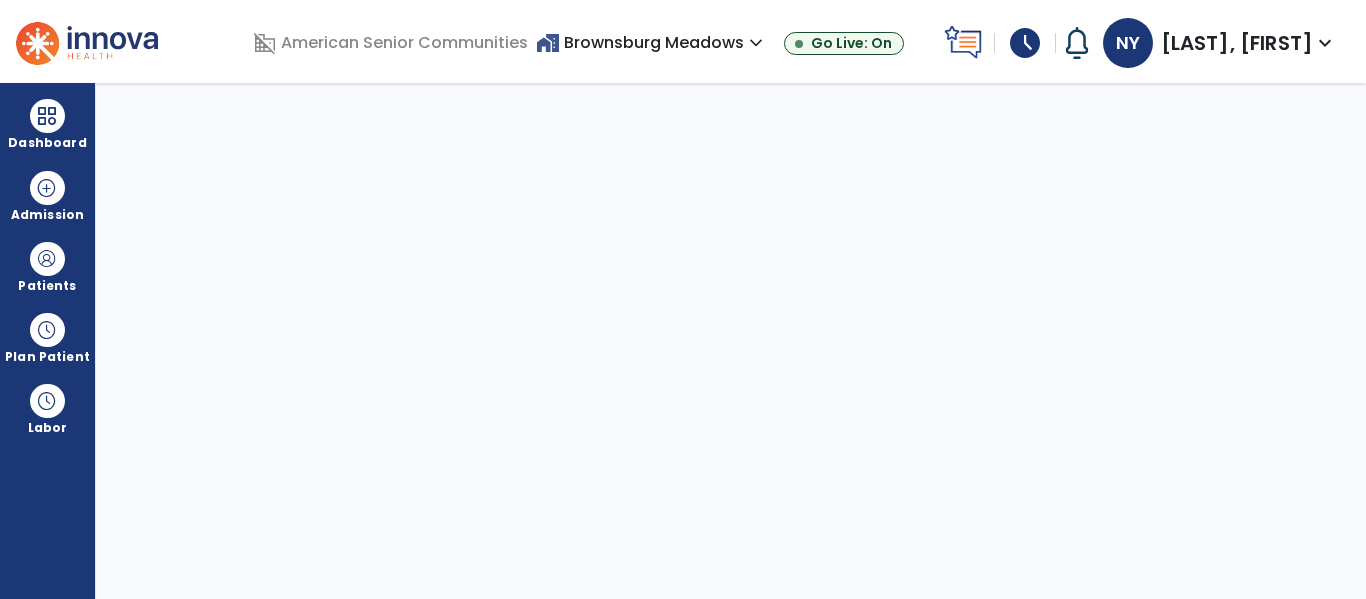 select on "****" 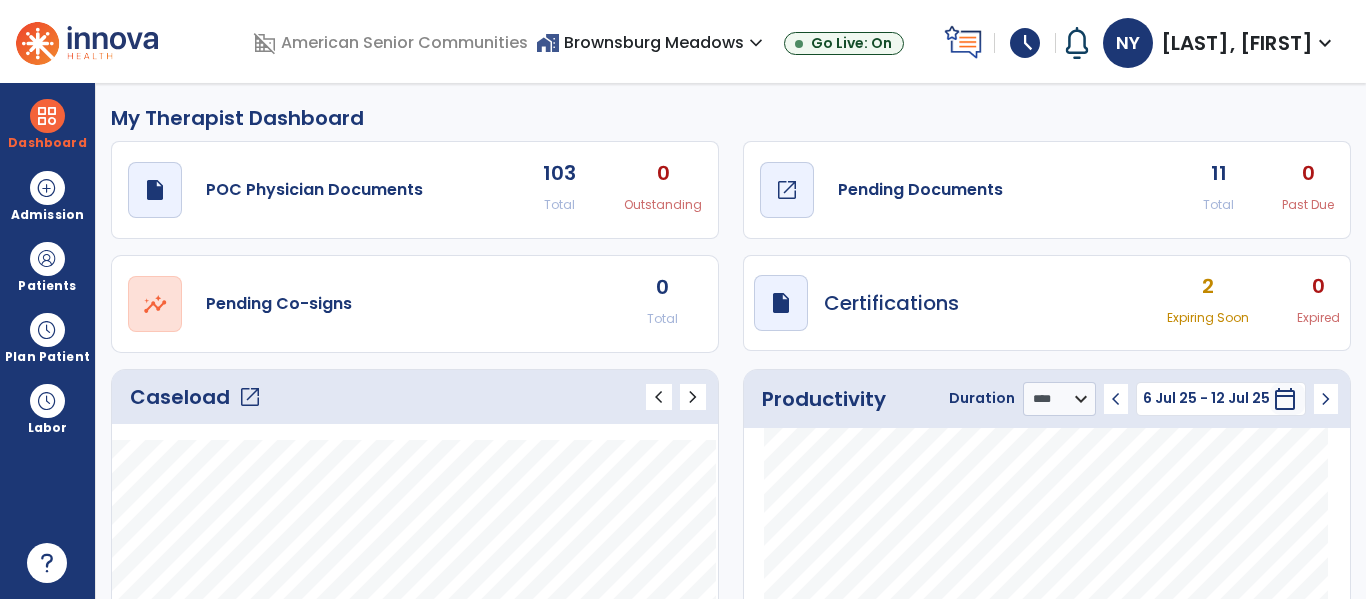 click on "Pending Documents" 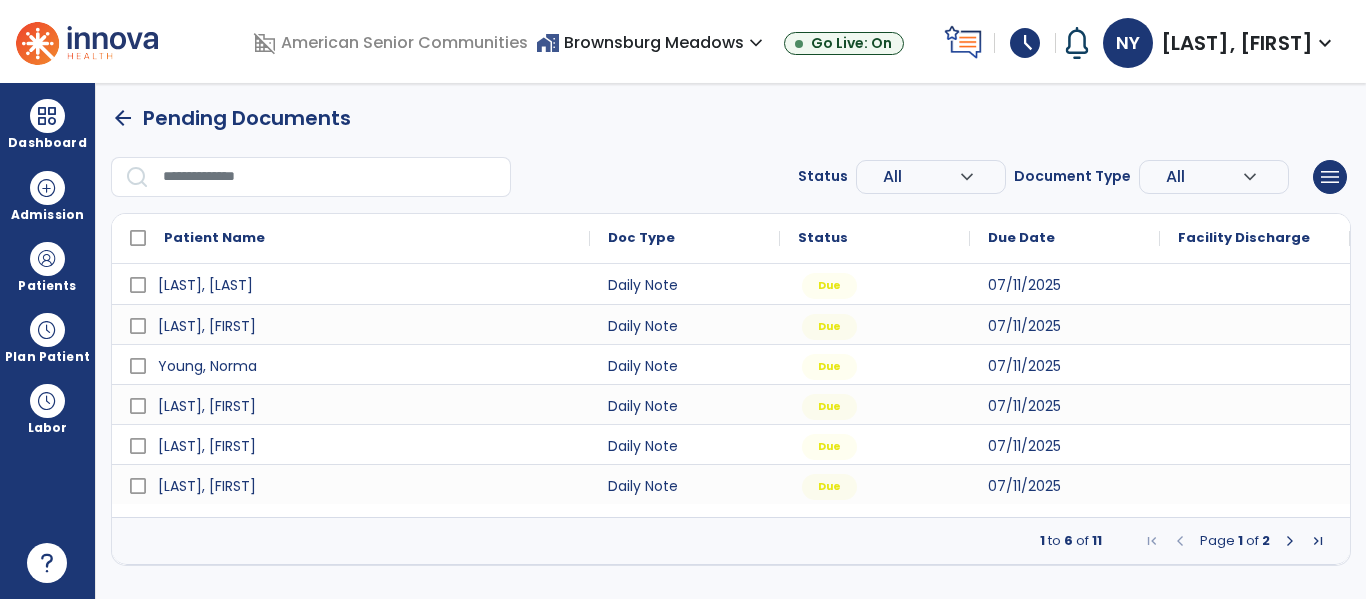 click at bounding box center (1290, 541) 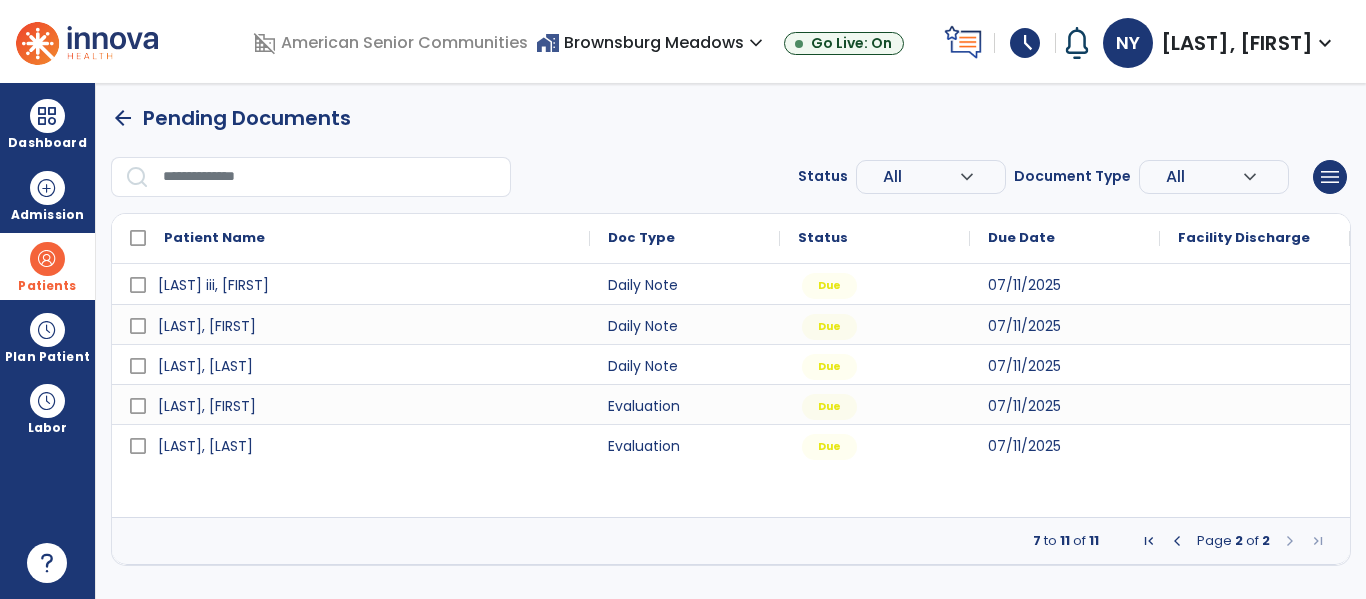 click at bounding box center (47, 259) 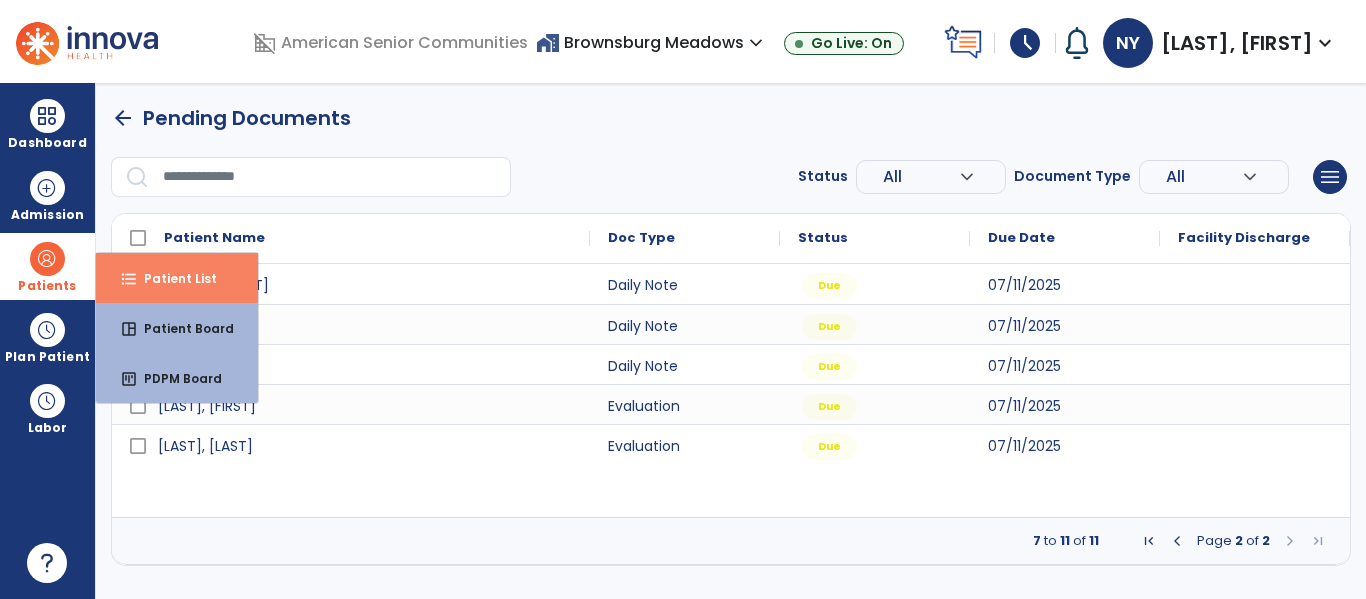 click on "Patient List" at bounding box center (172, 278) 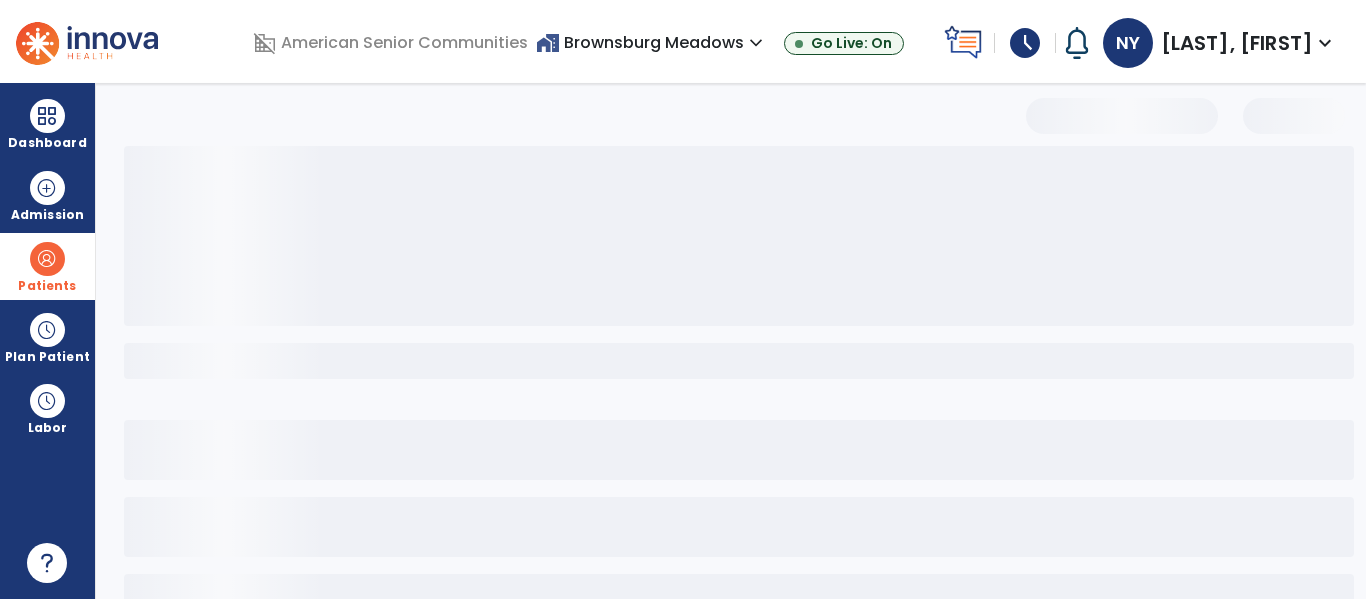 select on "***" 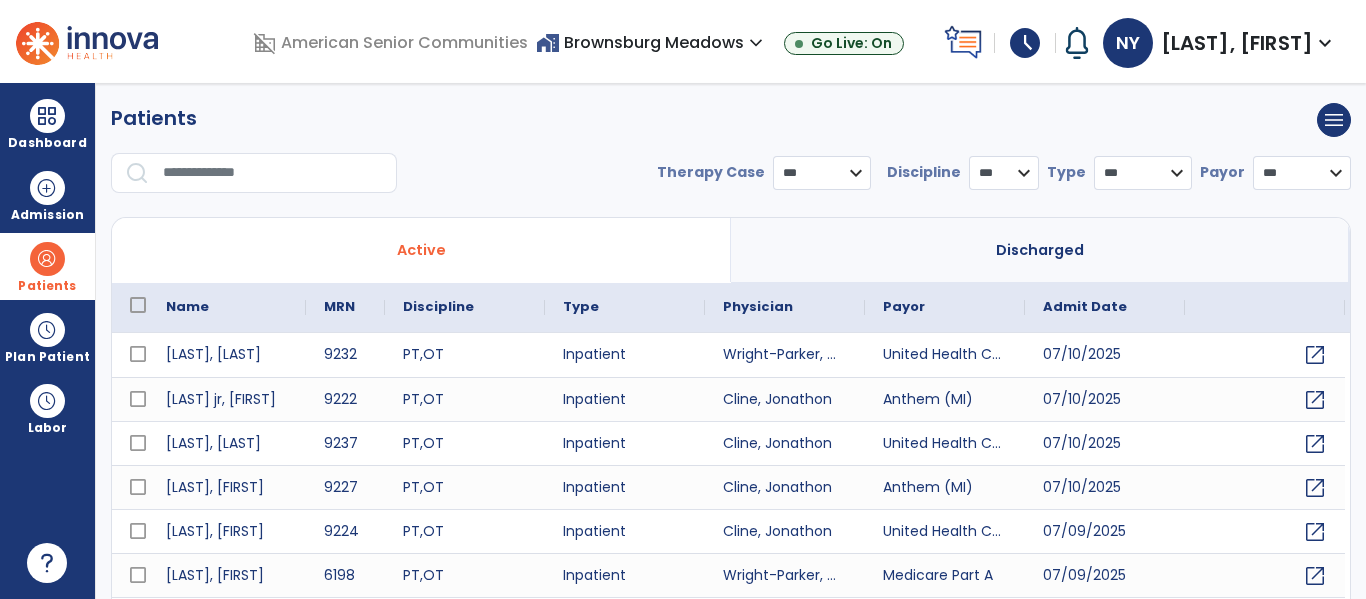 click at bounding box center [273, 173] 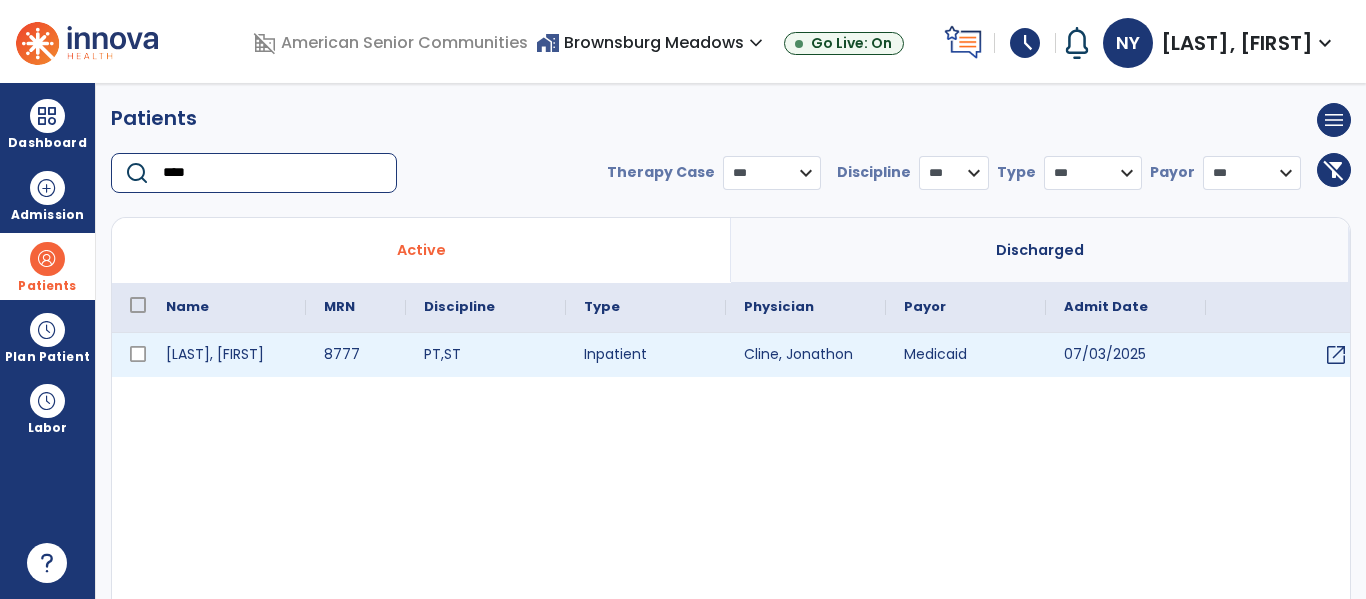 type on "****" 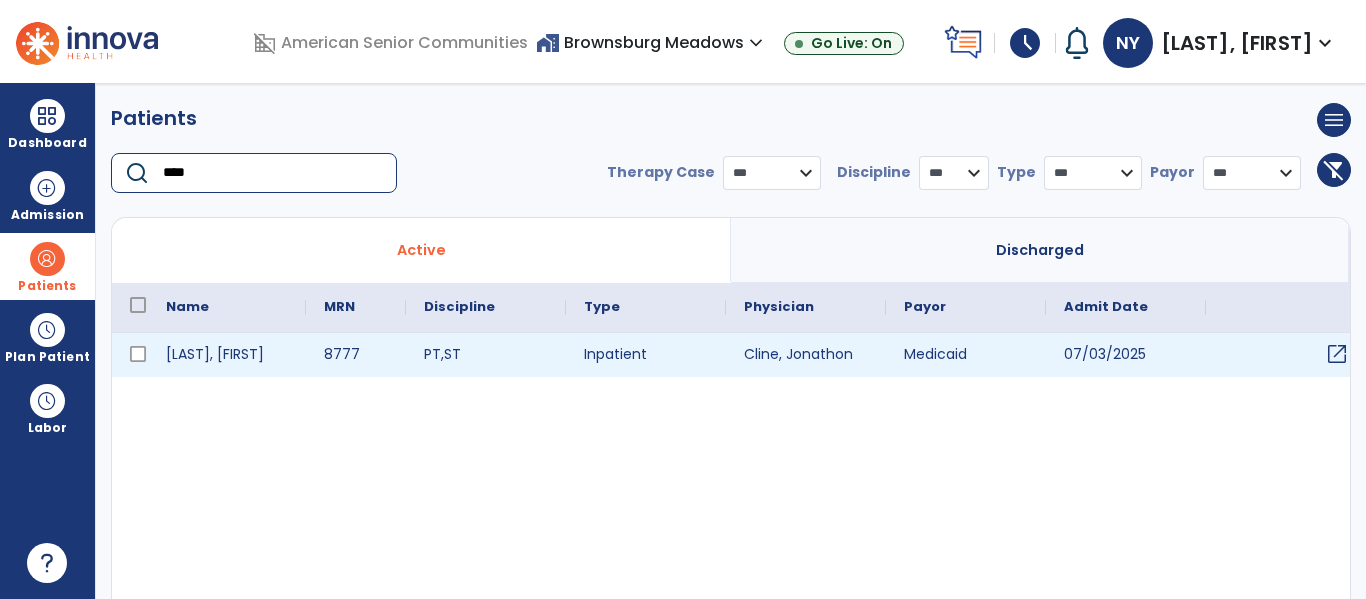 click on "open_in_new" at bounding box center [1286, 355] 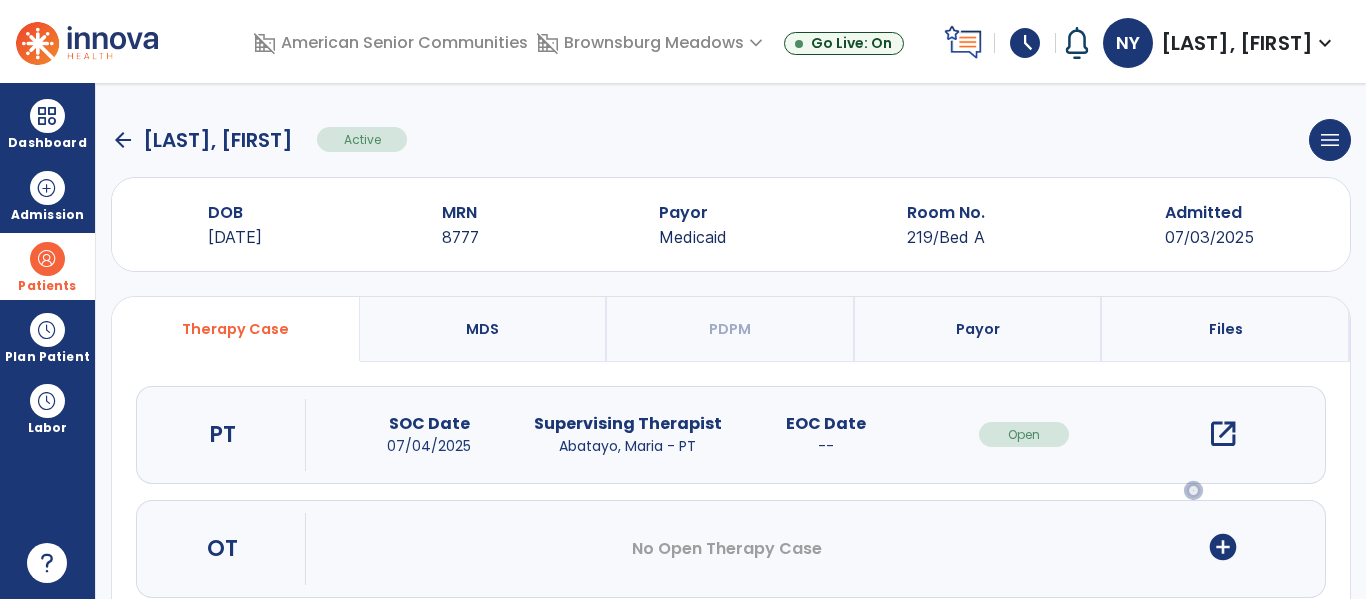 scroll, scrollTop: 162, scrollLeft: 0, axis: vertical 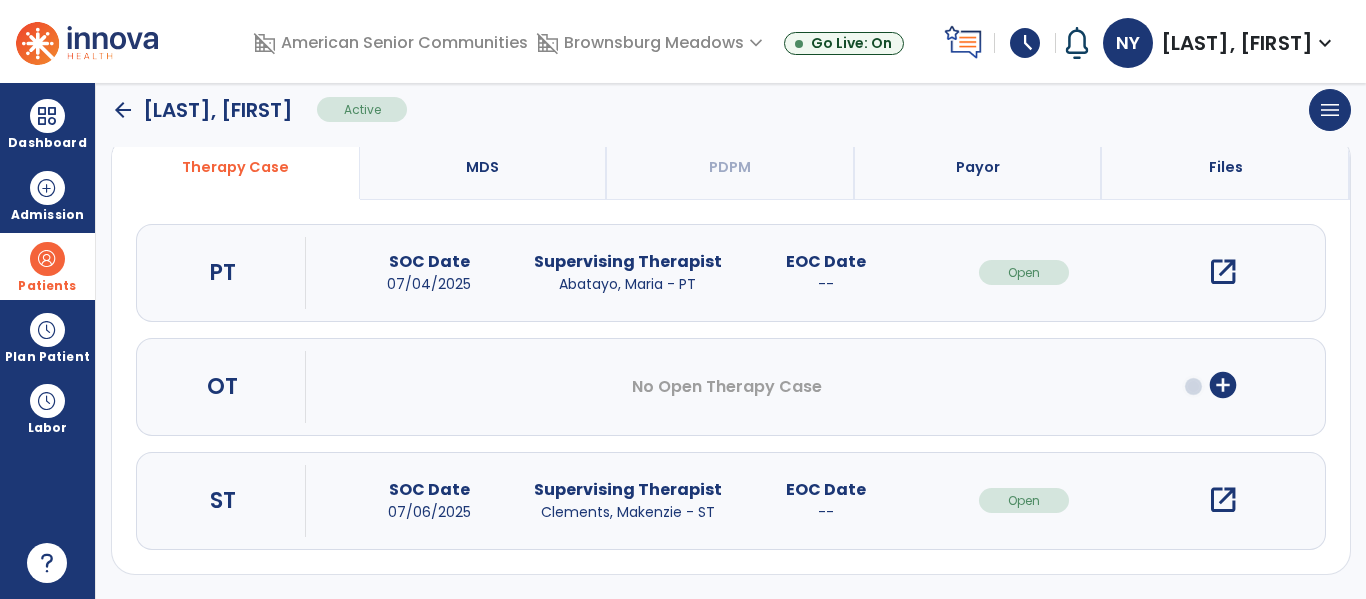 click on "open_in_new" at bounding box center (1223, 500) 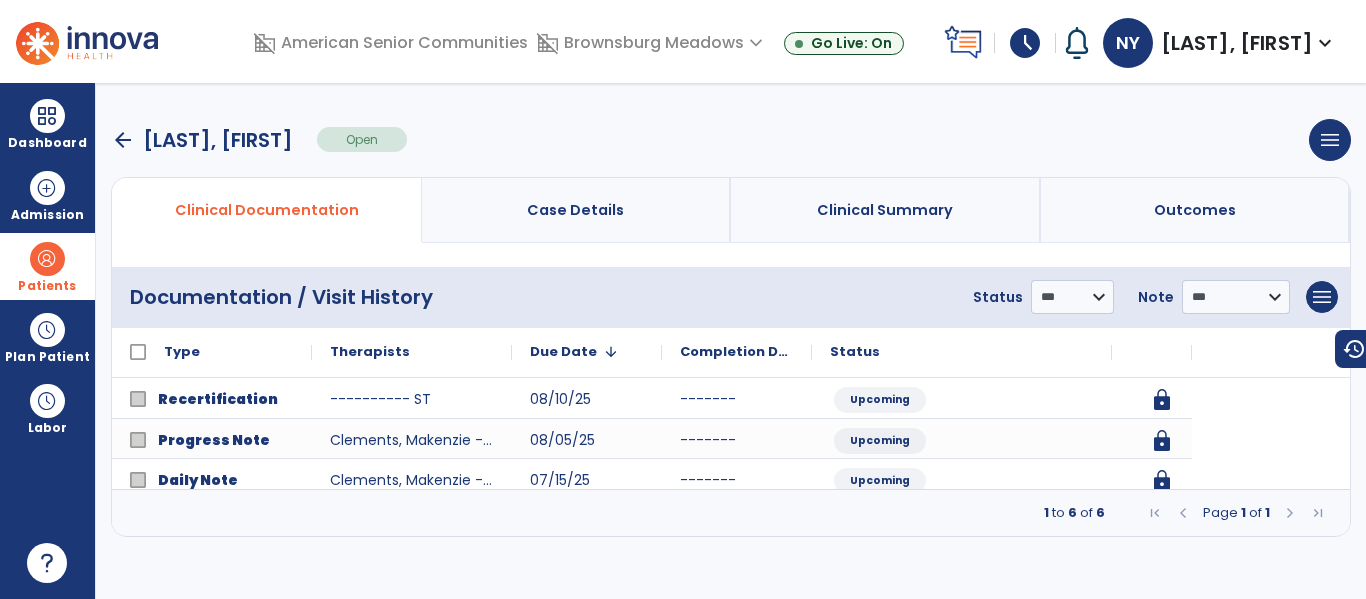 scroll, scrollTop: 0, scrollLeft: 0, axis: both 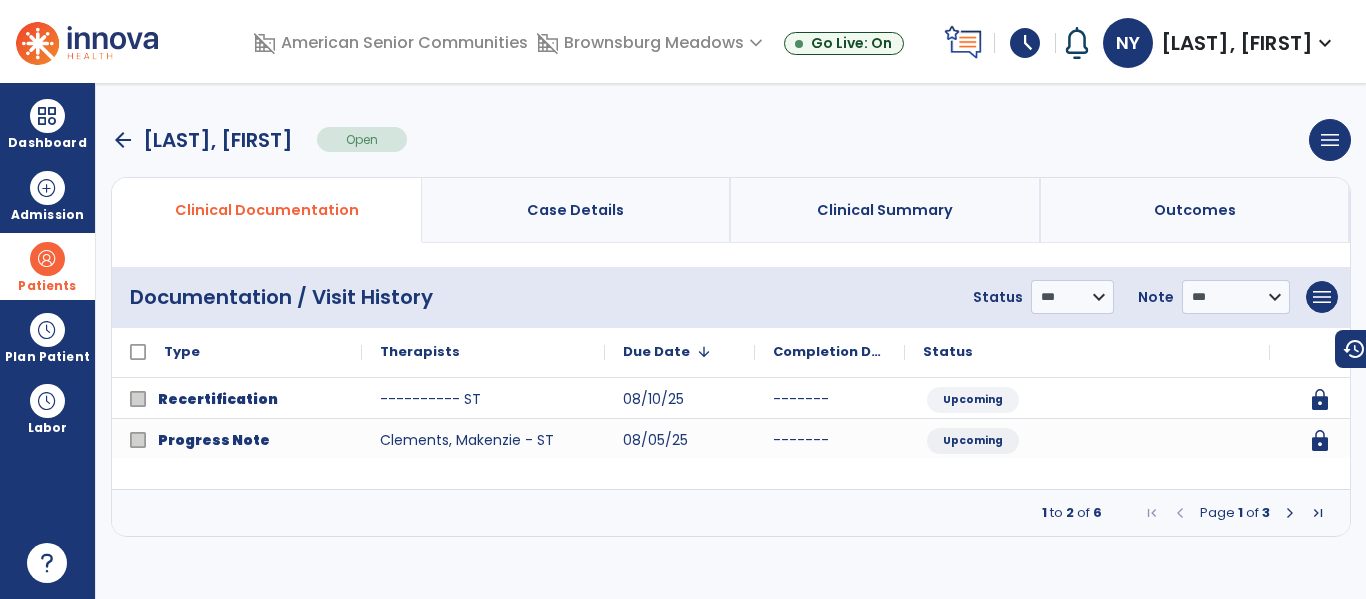 click at bounding box center [1290, 513] 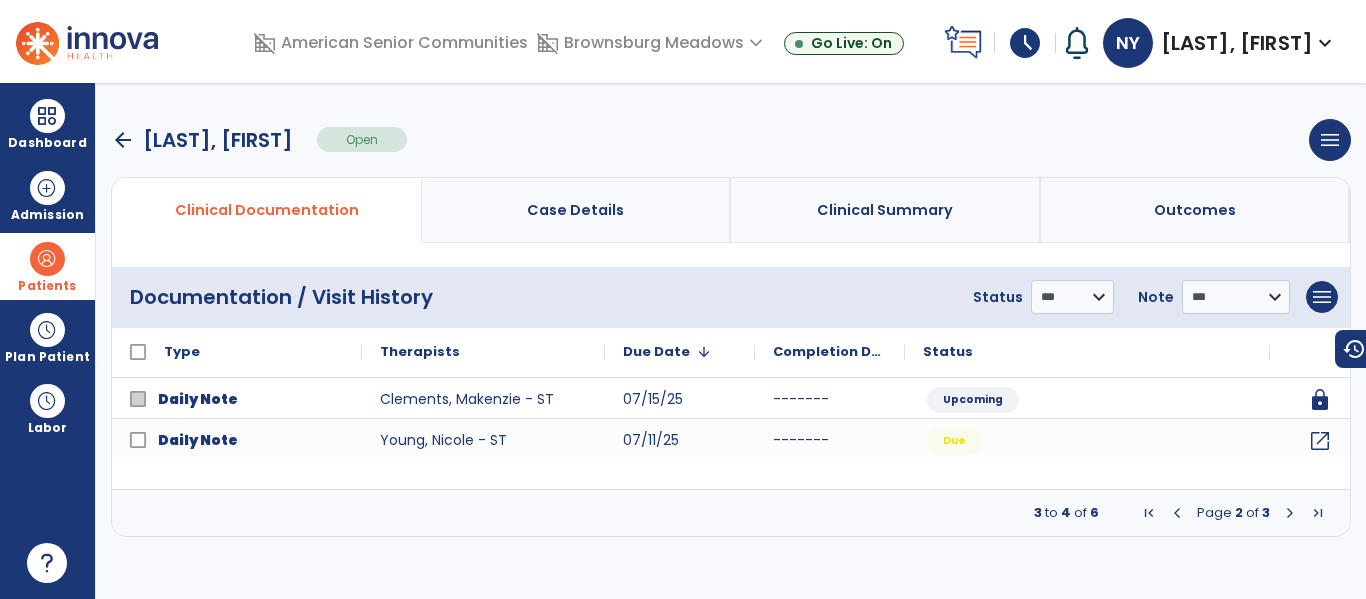 click at bounding box center [1290, 513] 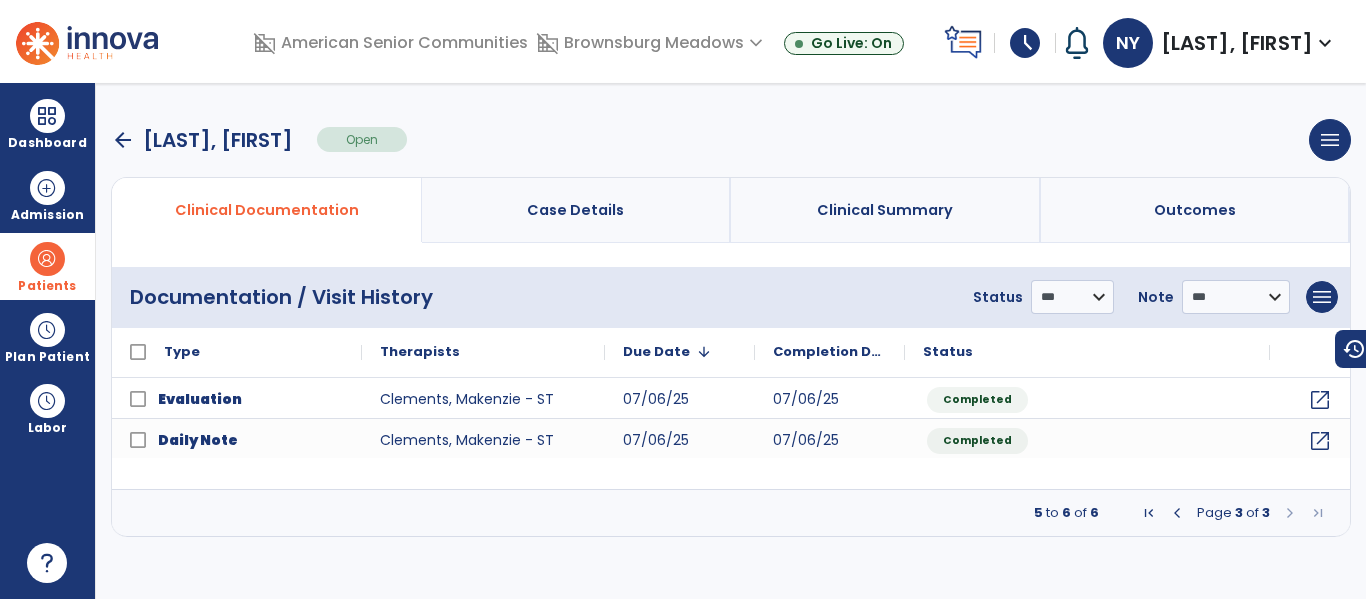 click at bounding box center (1290, 513) 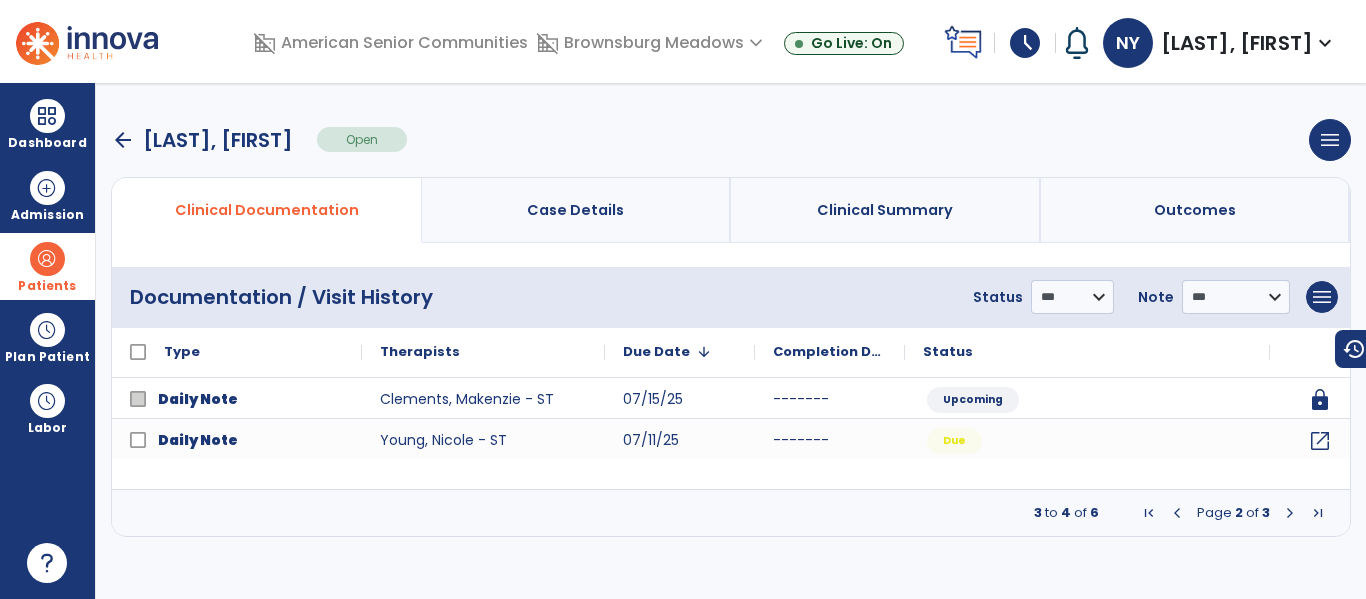 click at bounding box center [1290, 513] 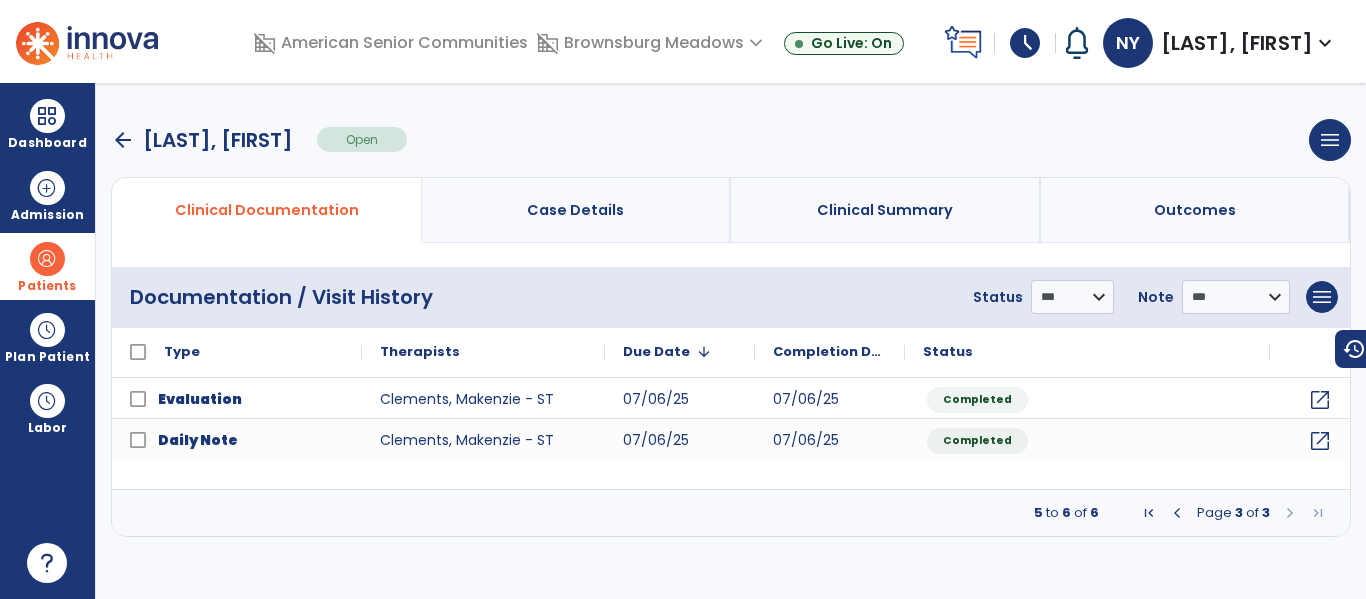 click at bounding box center (1177, 513) 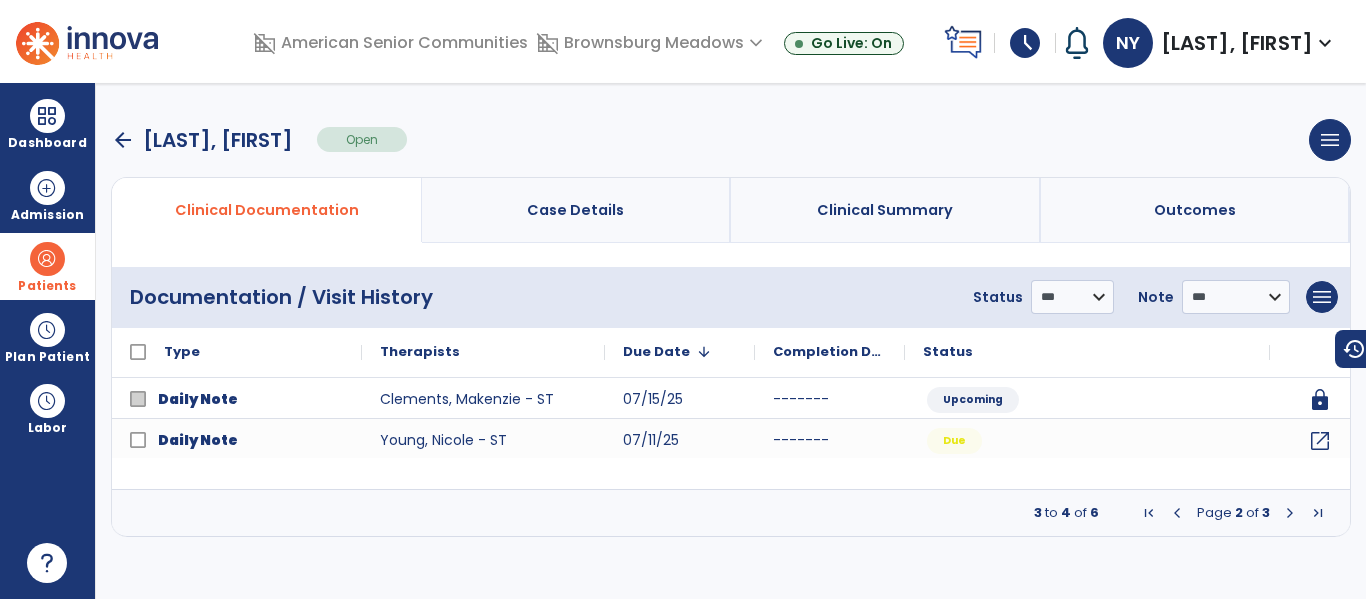 click on "arrow_back" at bounding box center (123, 140) 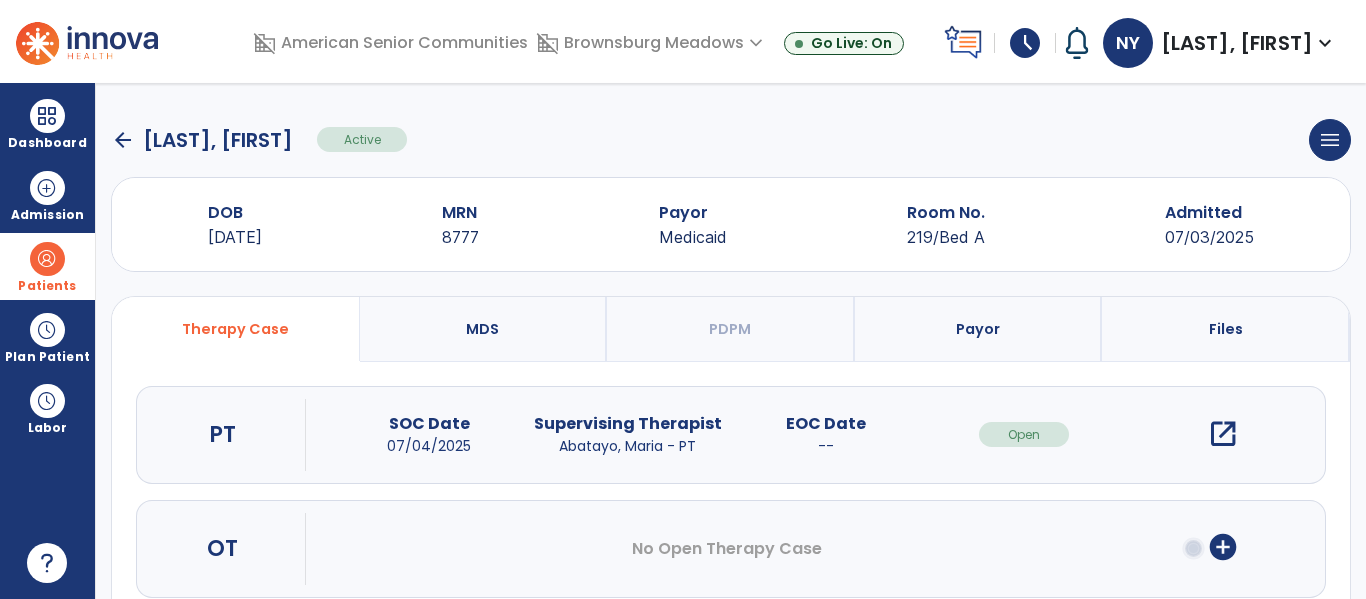 click on "arrow_back" 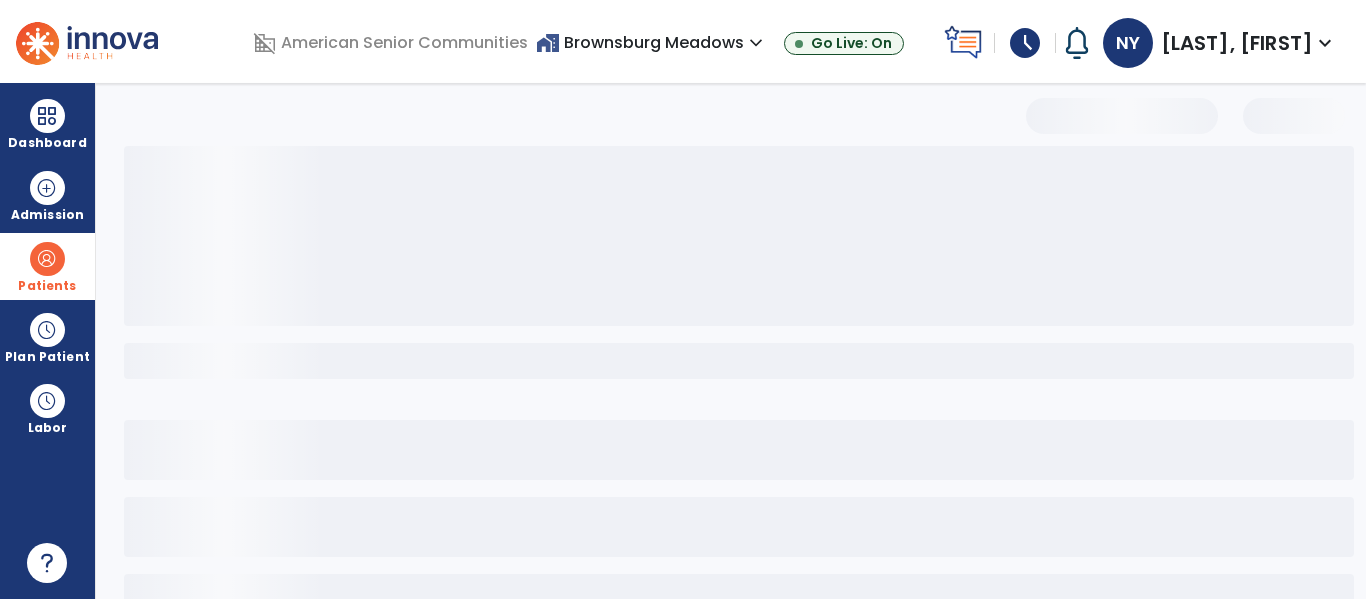select on "***" 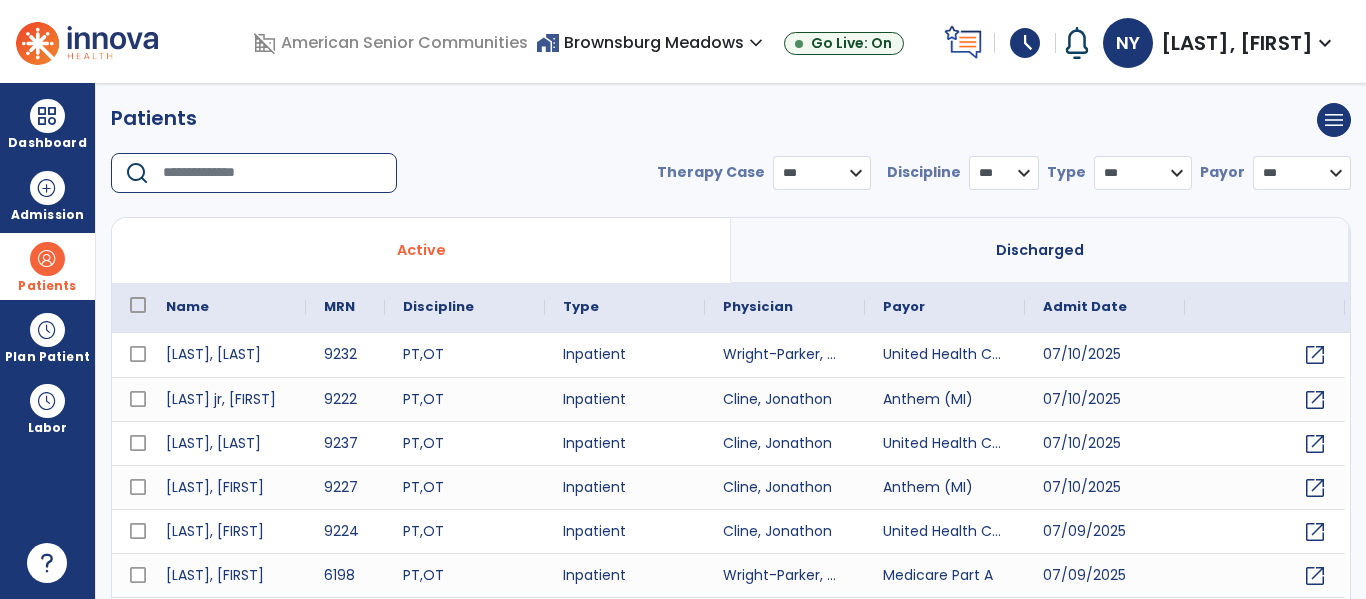 click at bounding box center (273, 173) 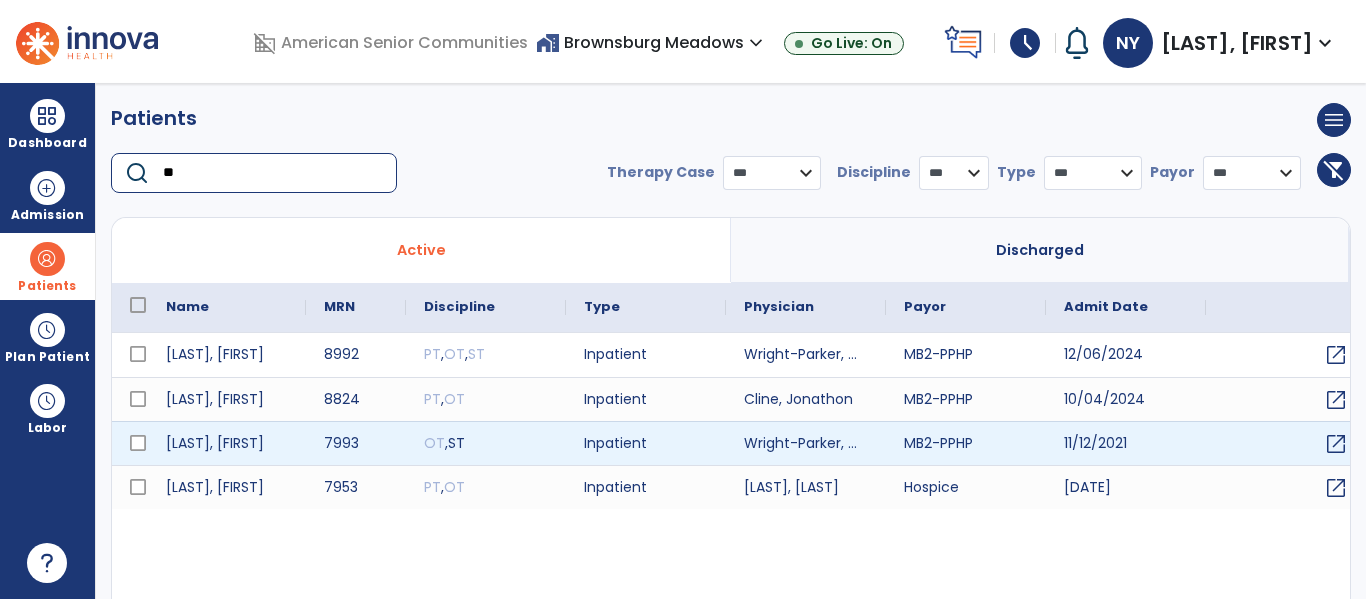 type on "**" 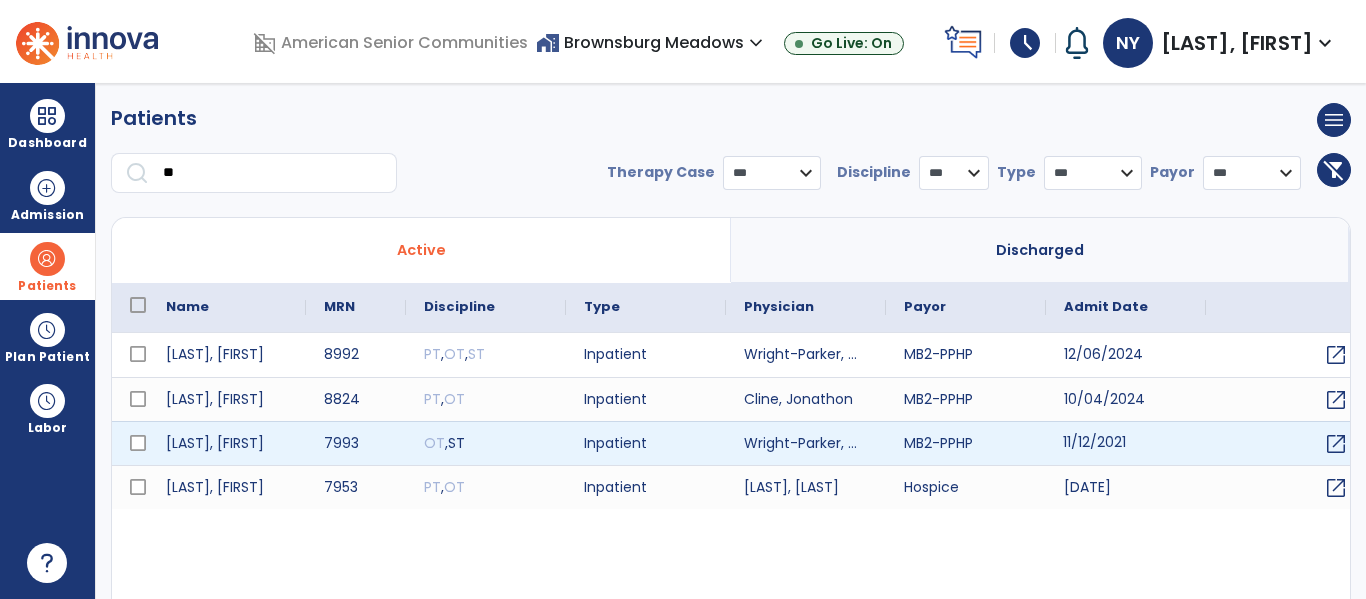 click on "11/12/2021" at bounding box center [1126, 443] 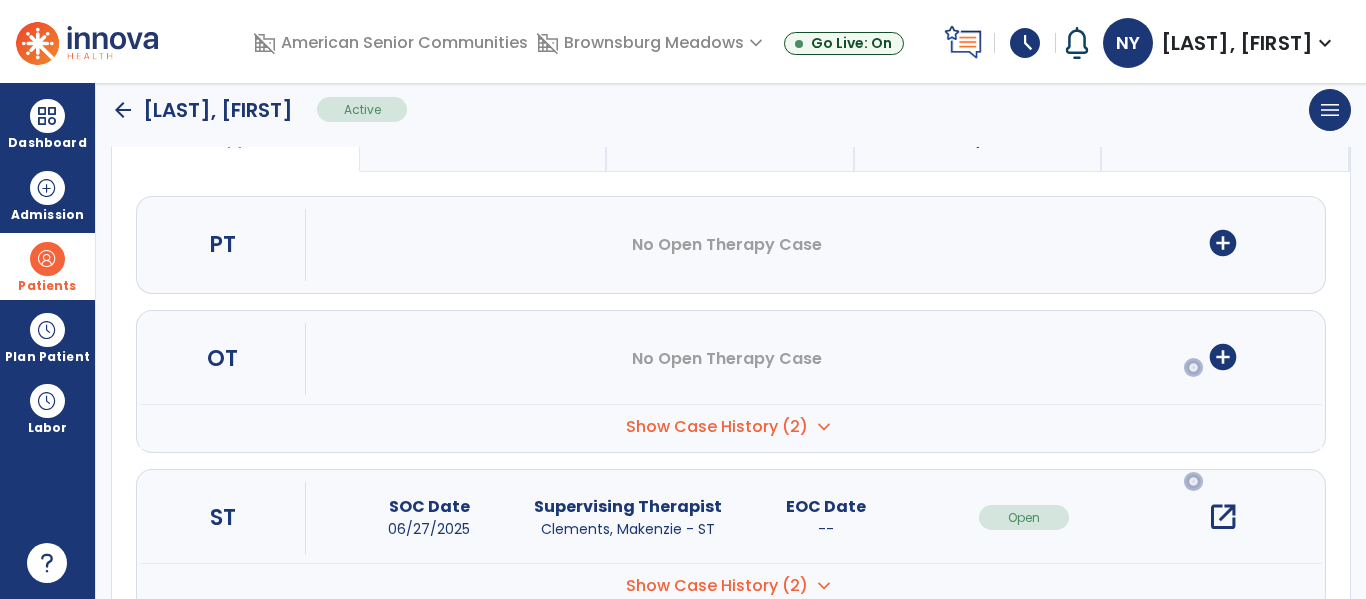 scroll, scrollTop: 252, scrollLeft: 0, axis: vertical 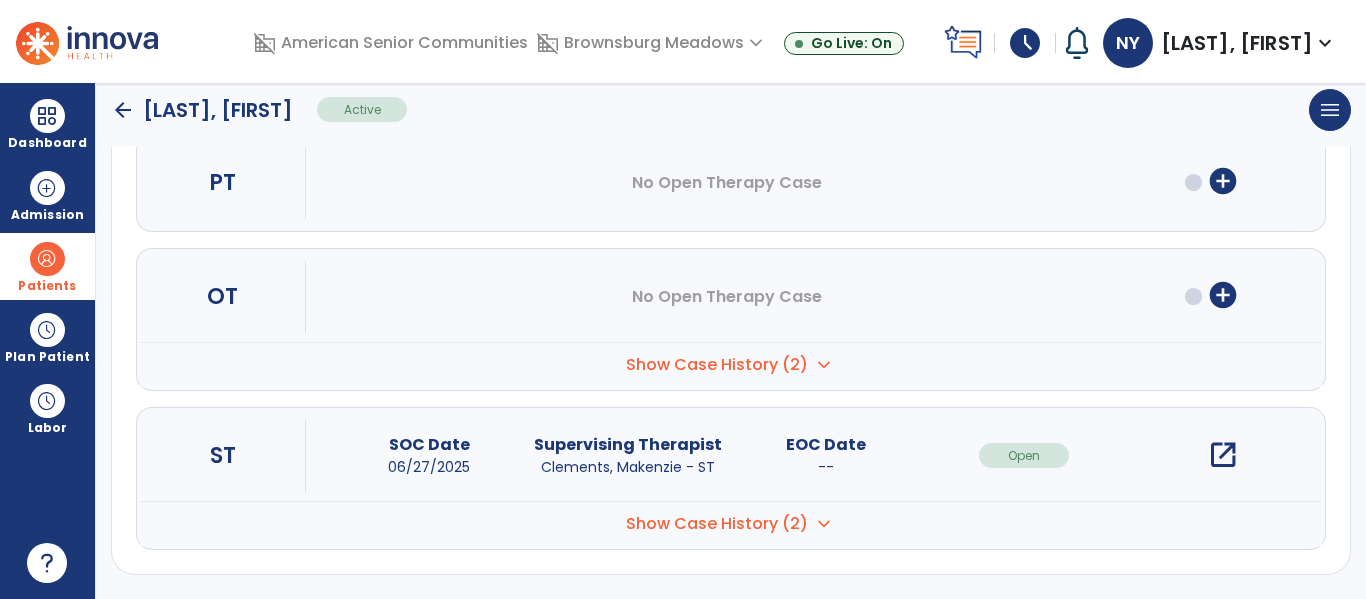 click on "open_in_new" at bounding box center (1223, 455) 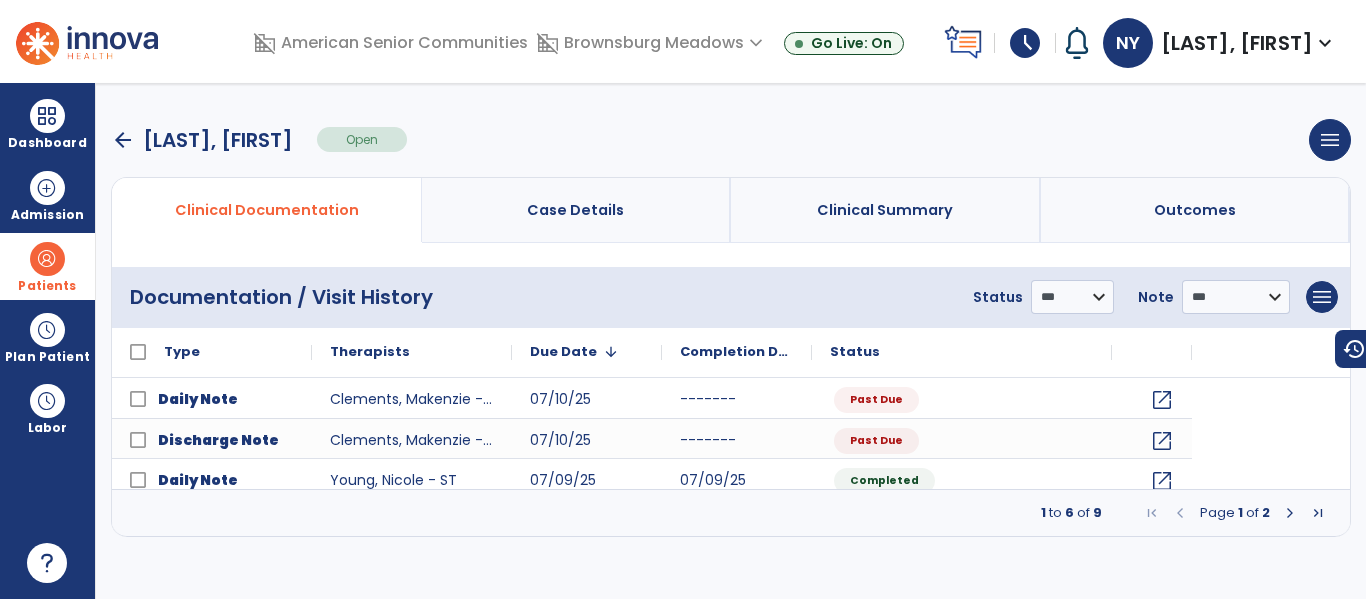 scroll, scrollTop: 0, scrollLeft: 0, axis: both 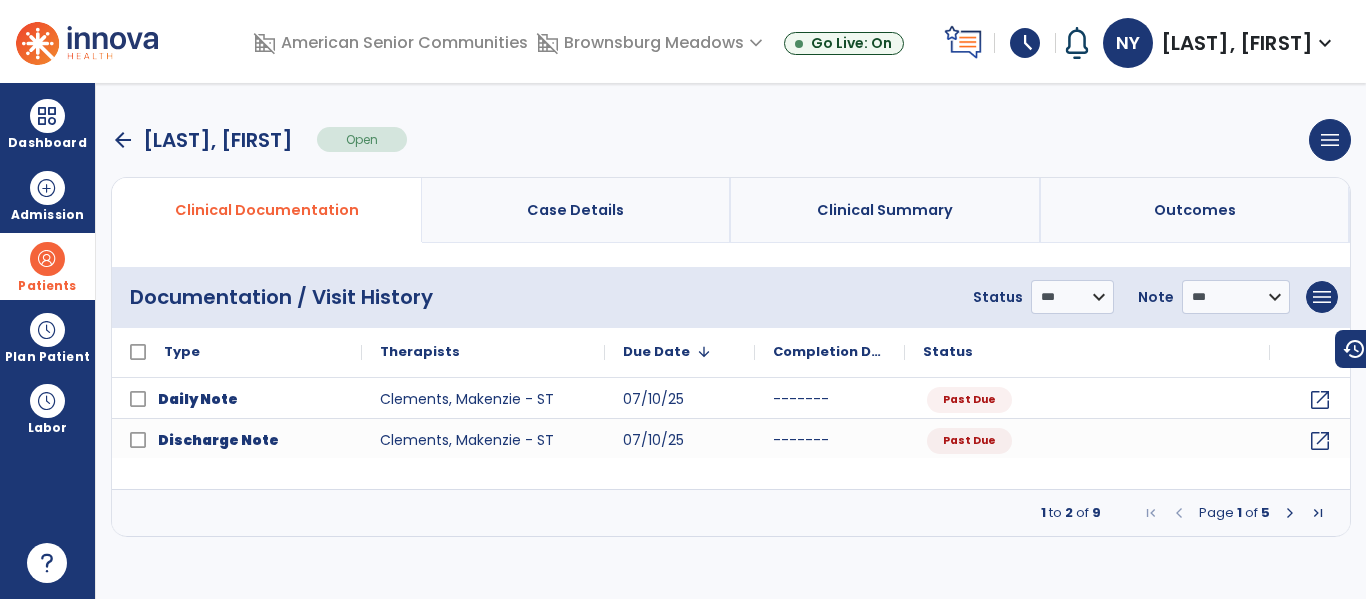 click at bounding box center [1290, 513] 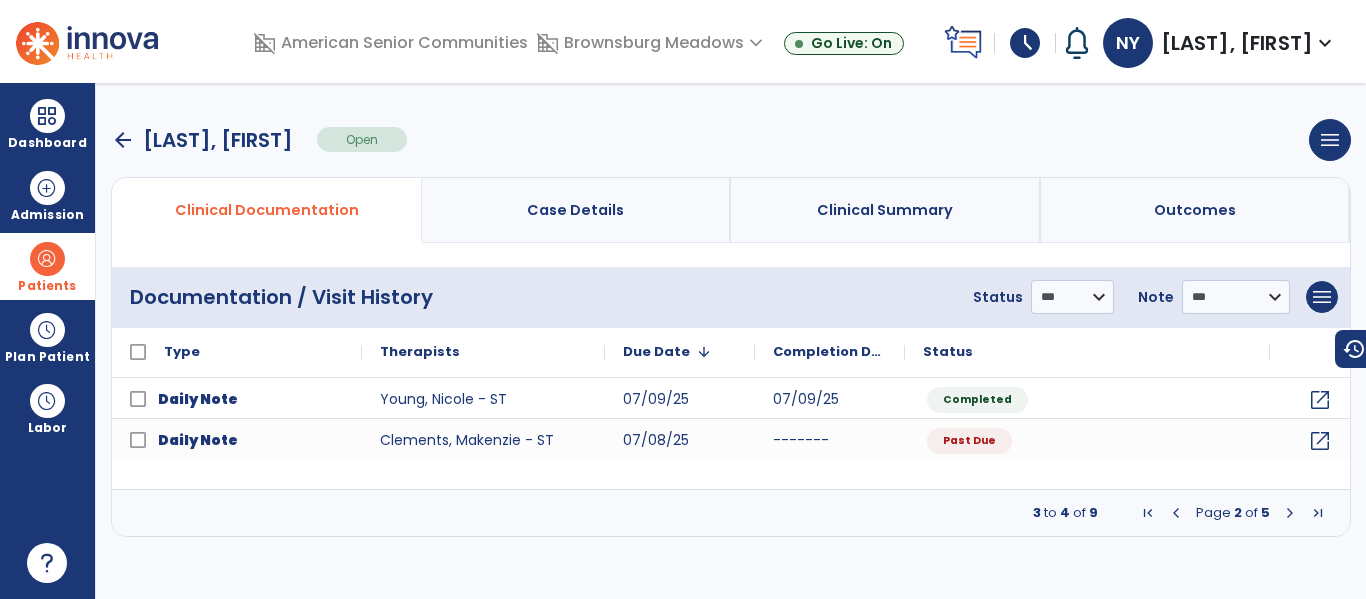 click at bounding box center [1290, 513] 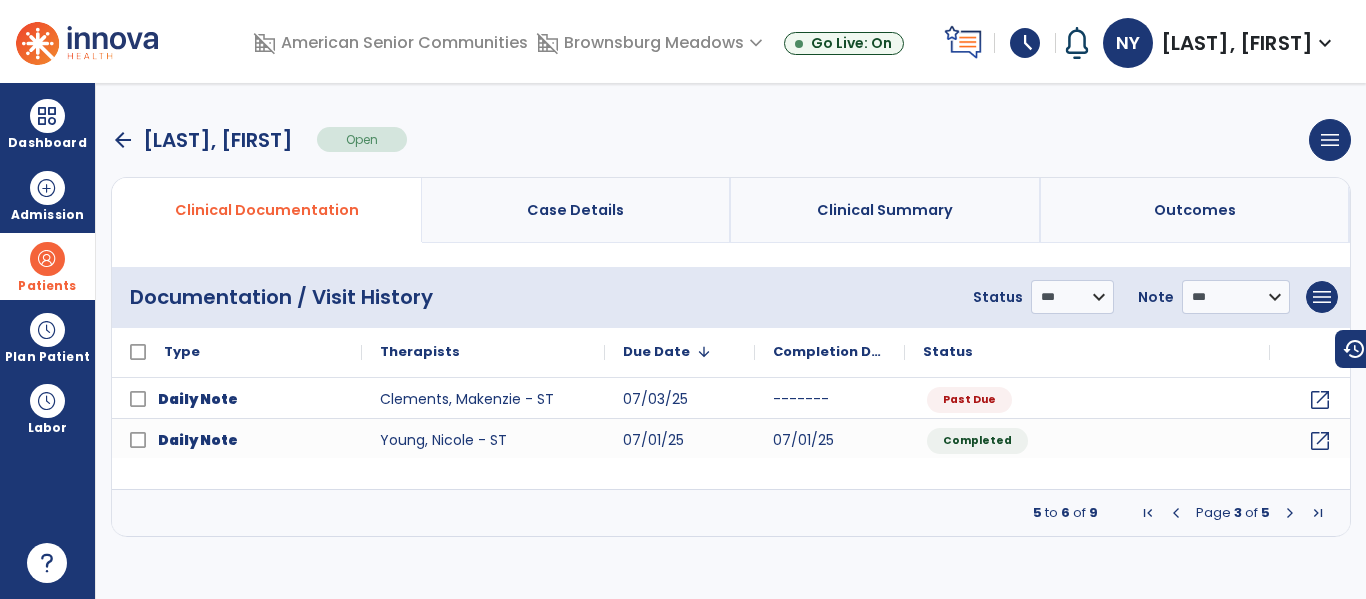 click at bounding box center (1176, 513) 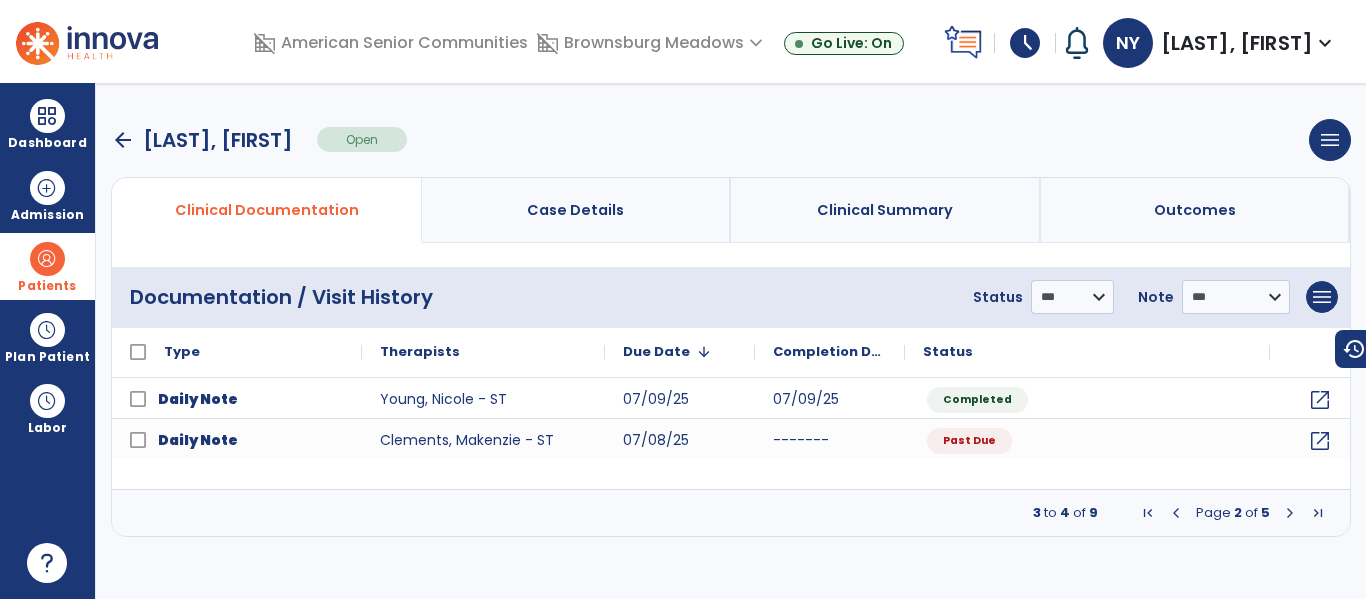 click at bounding box center [1176, 513] 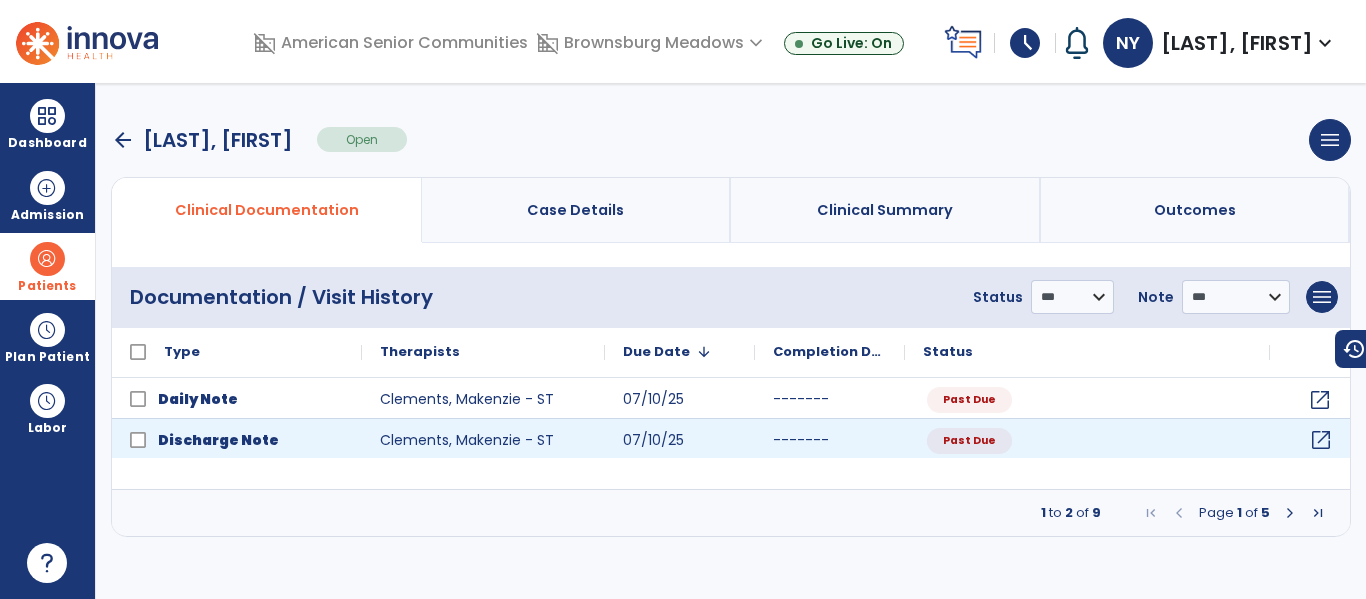 click on "open_in_new" 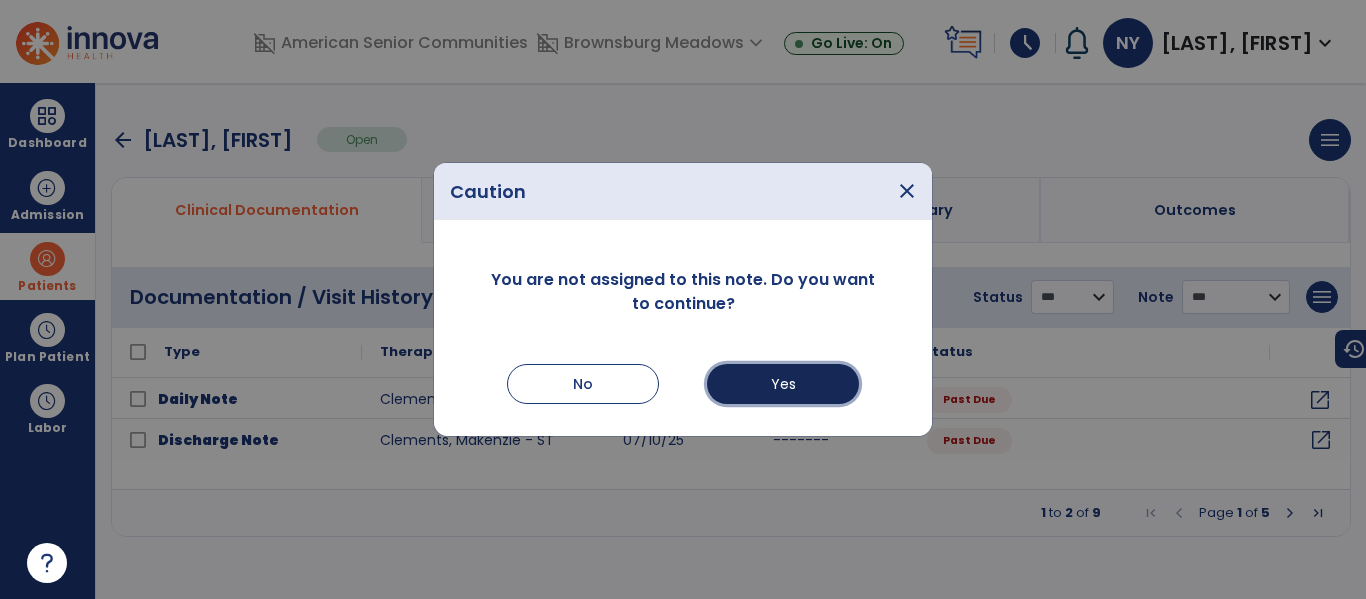 click on "Yes" at bounding box center (783, 384) 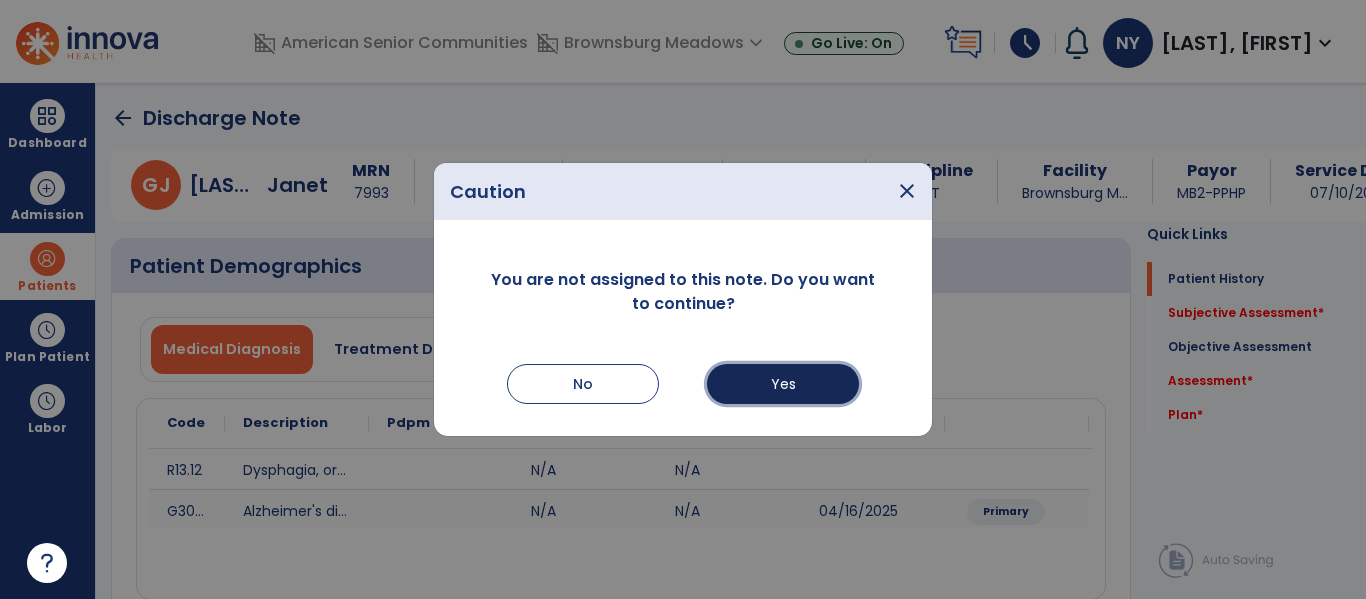 click on "Yes" at bounding box center [783, 384] 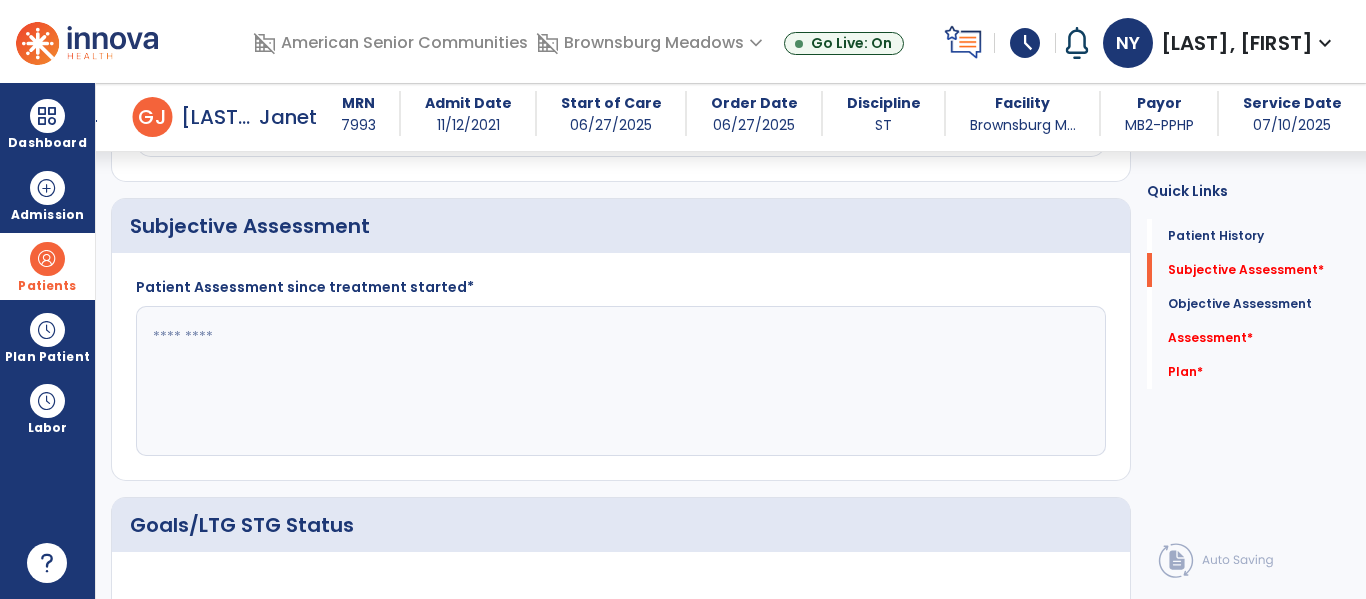 scroll, scrollTop: 430, scrollLeft: 0, axis: vertical 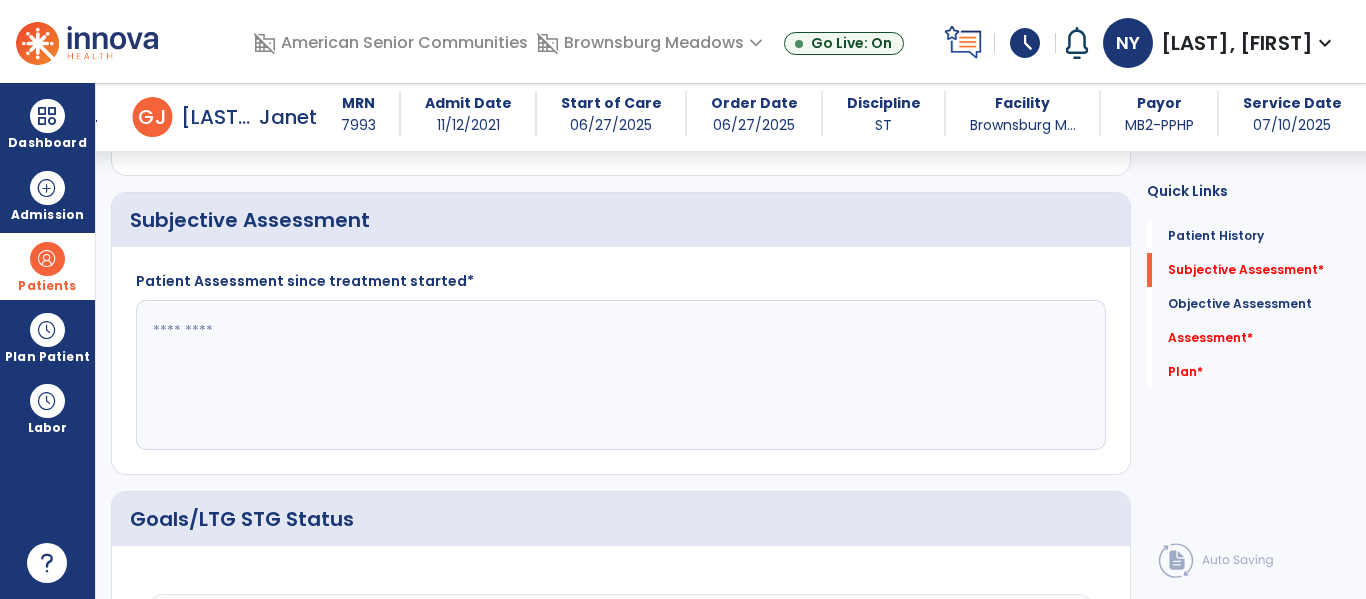 click 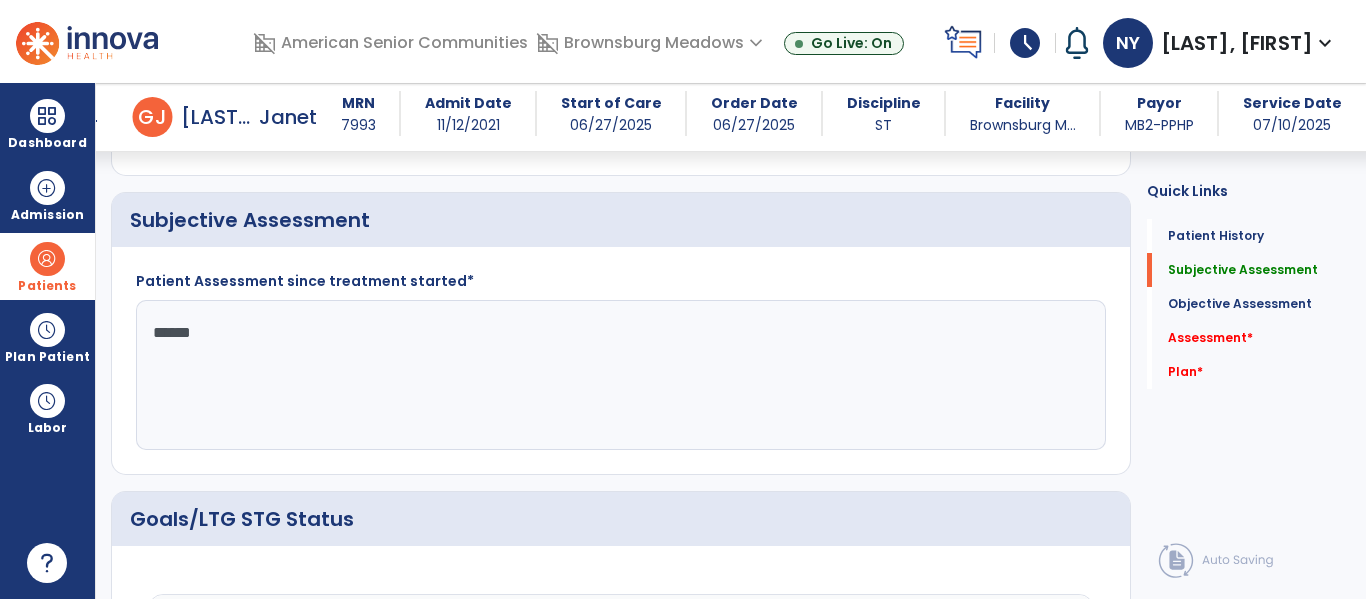 paste on "**********" 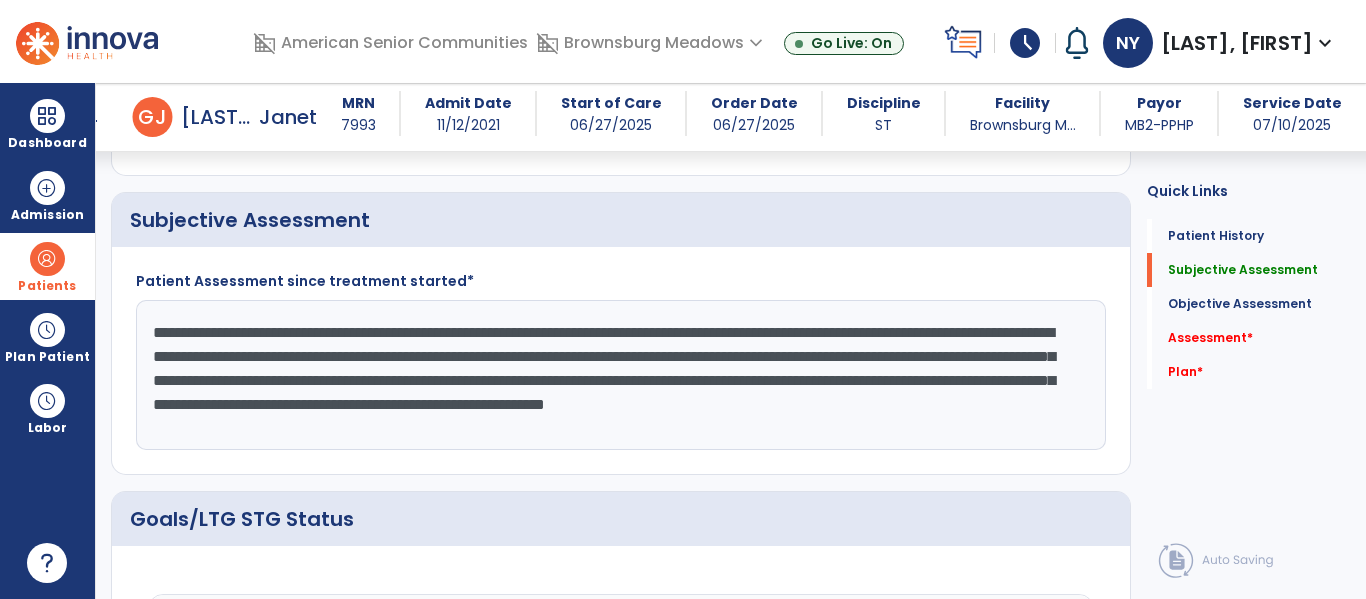 click on "**********" 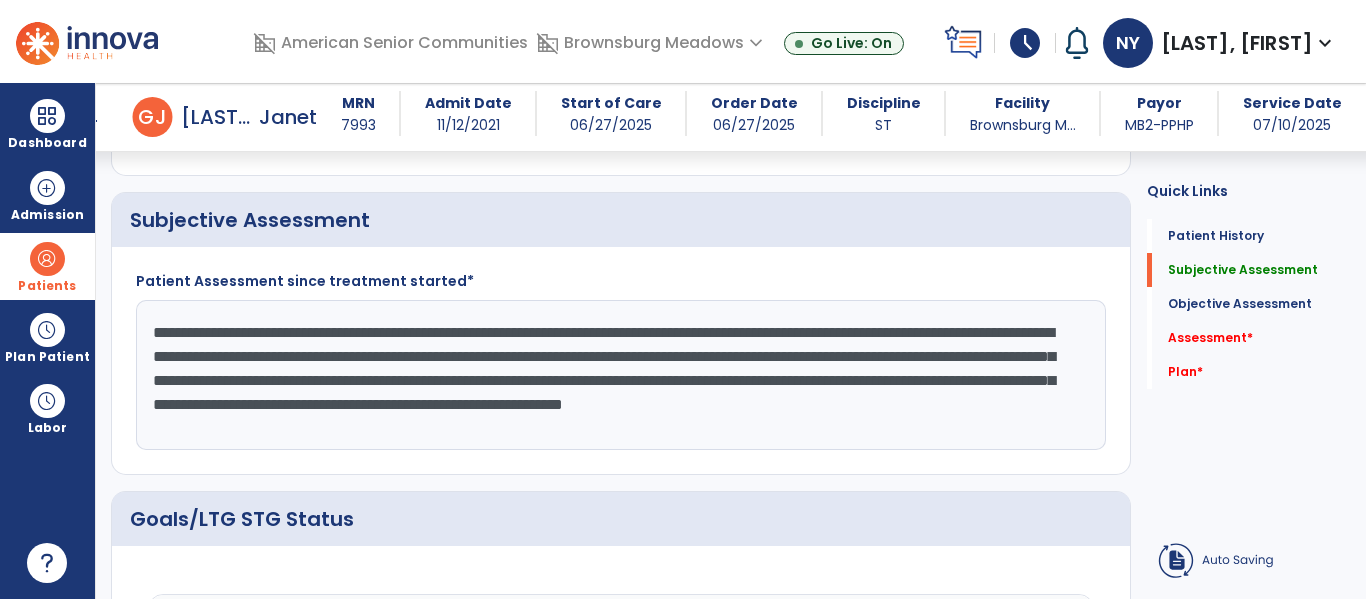 click on "**********" 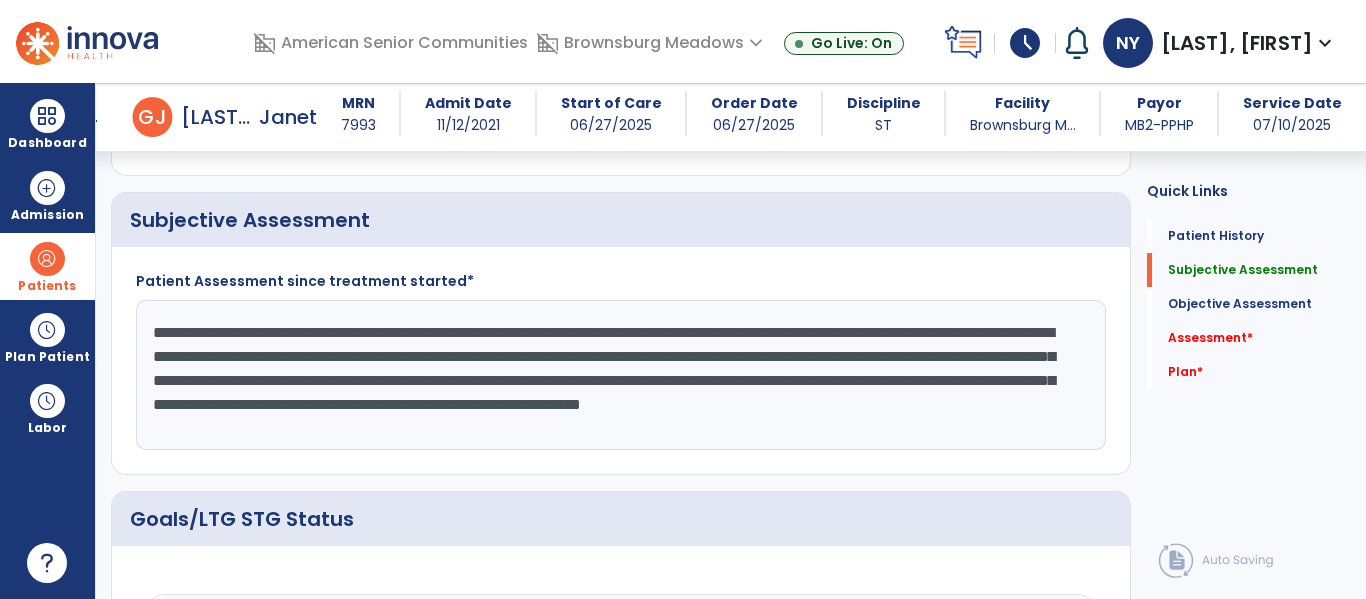 click on "**********" 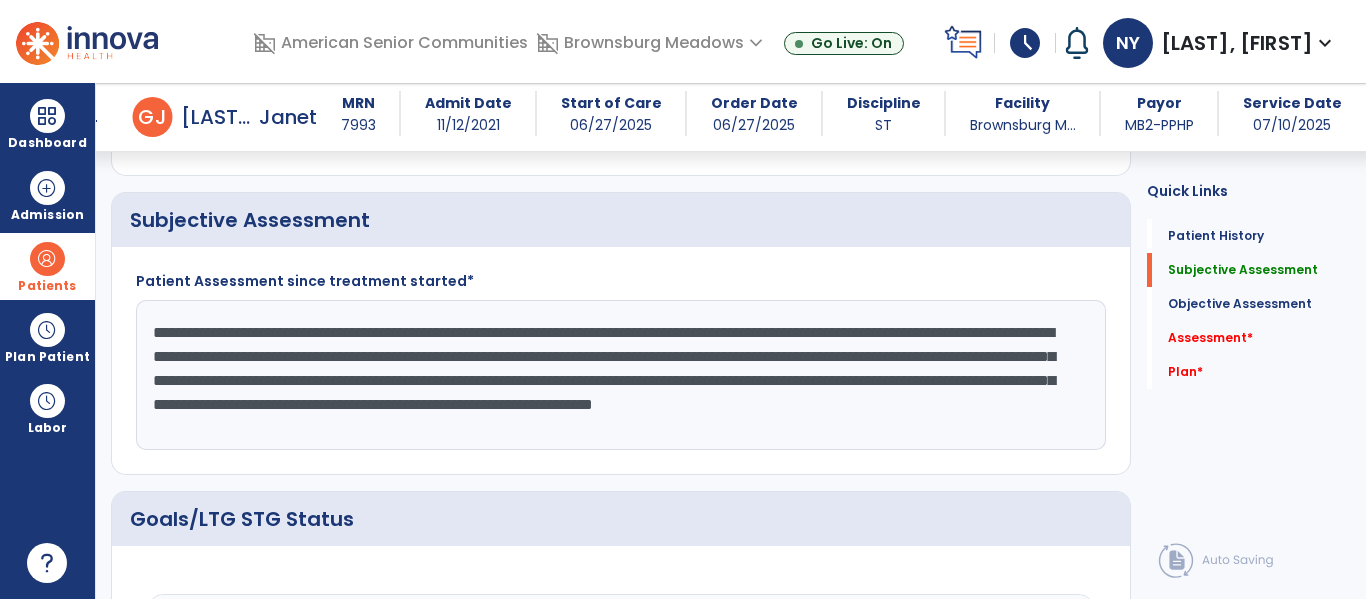 click on "**********" 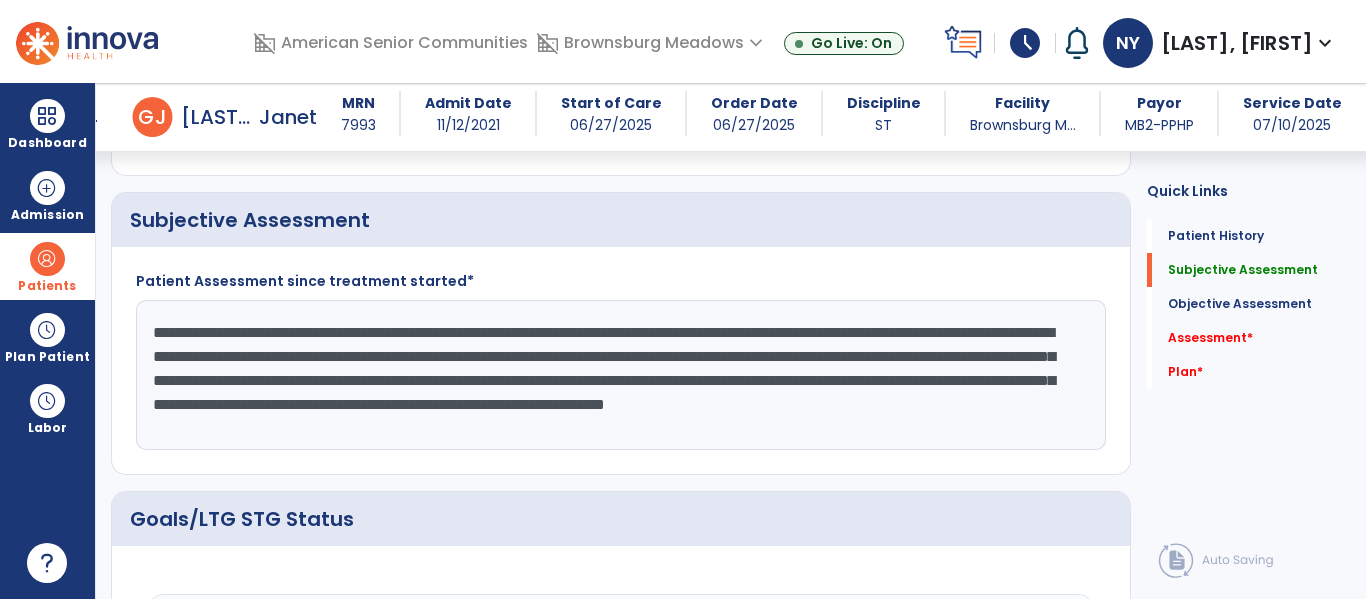 click on "**********" 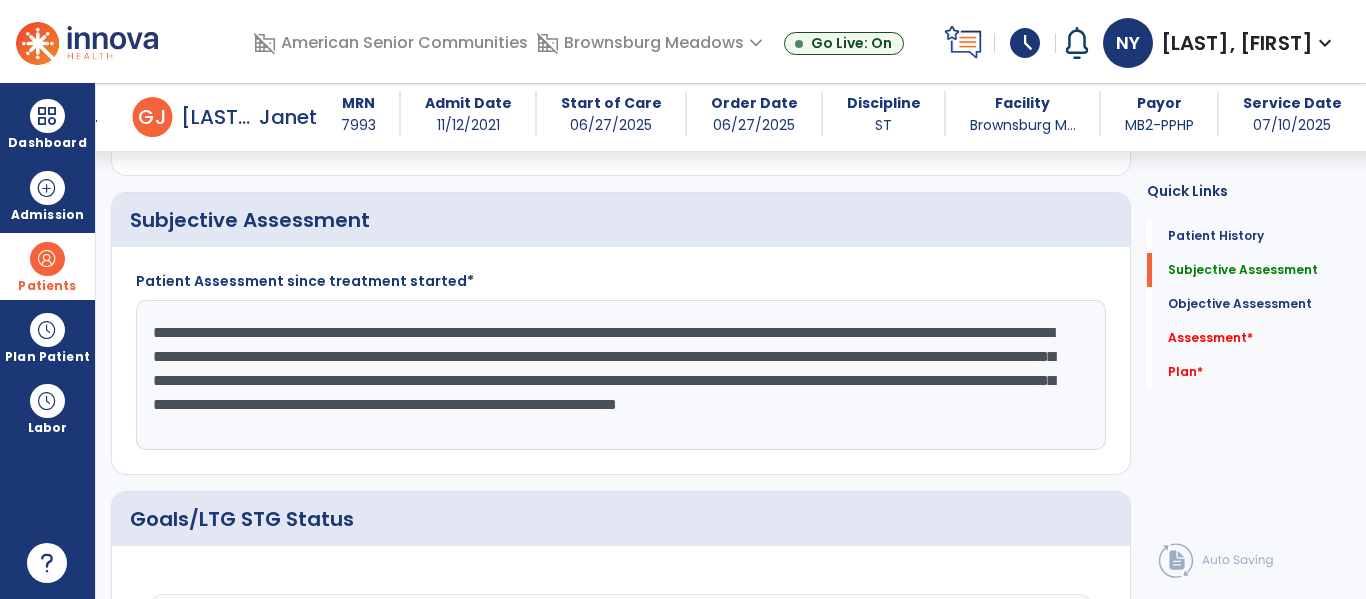 click on "**********" 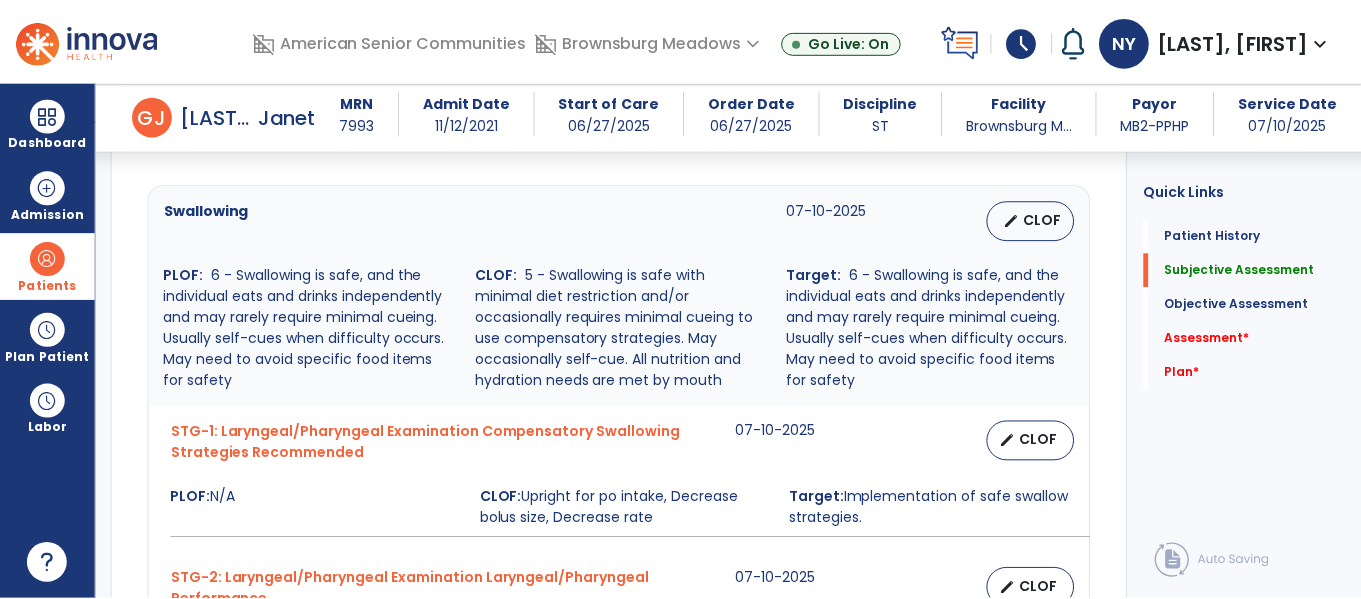 scroll, scrollTop: 847, scrollLeft: 0, axis: vertical 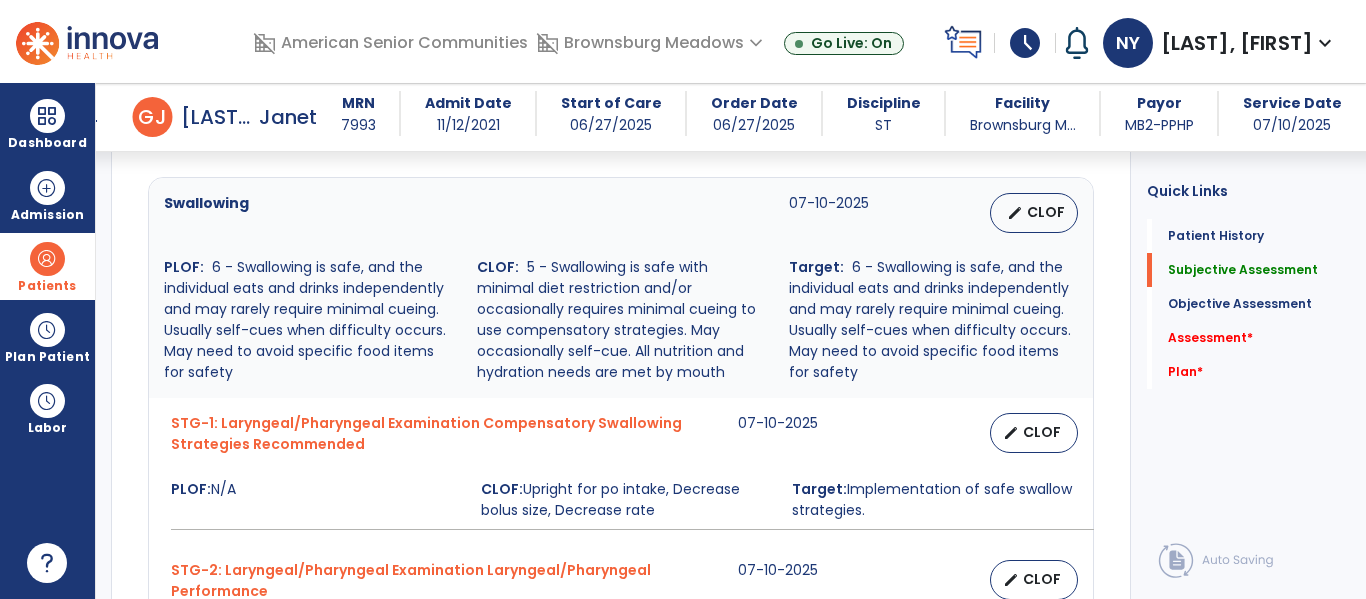 type on "**********" 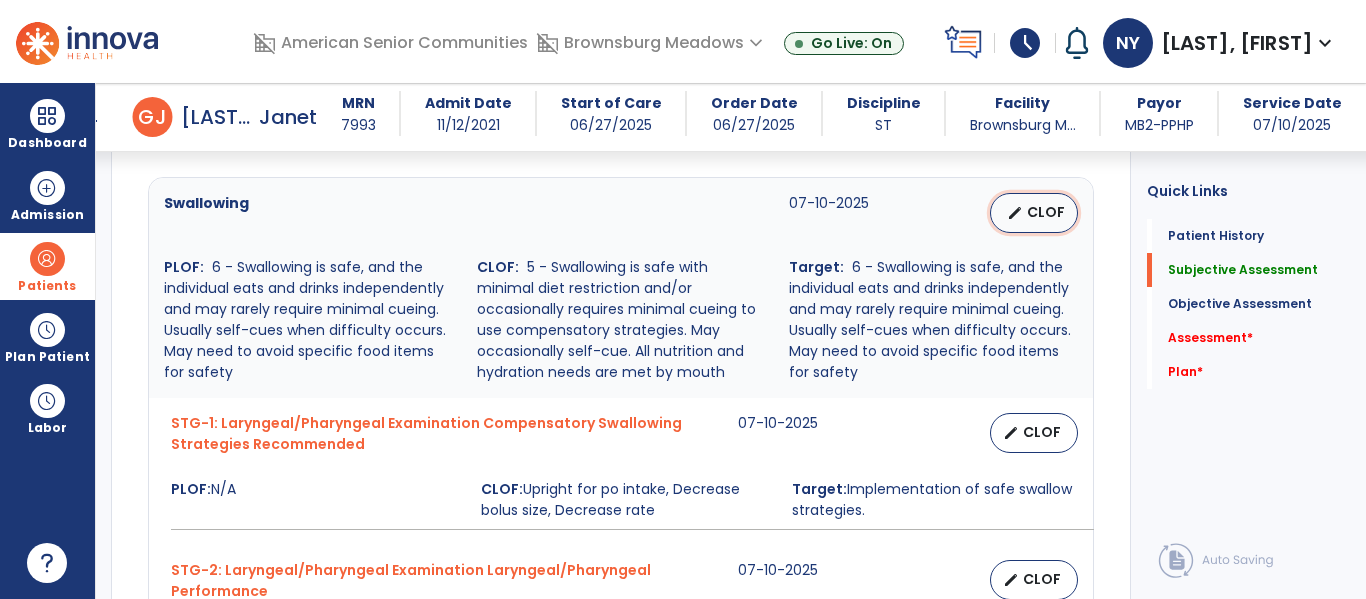 click on "CLOF" at bounding box center [1046, 212] 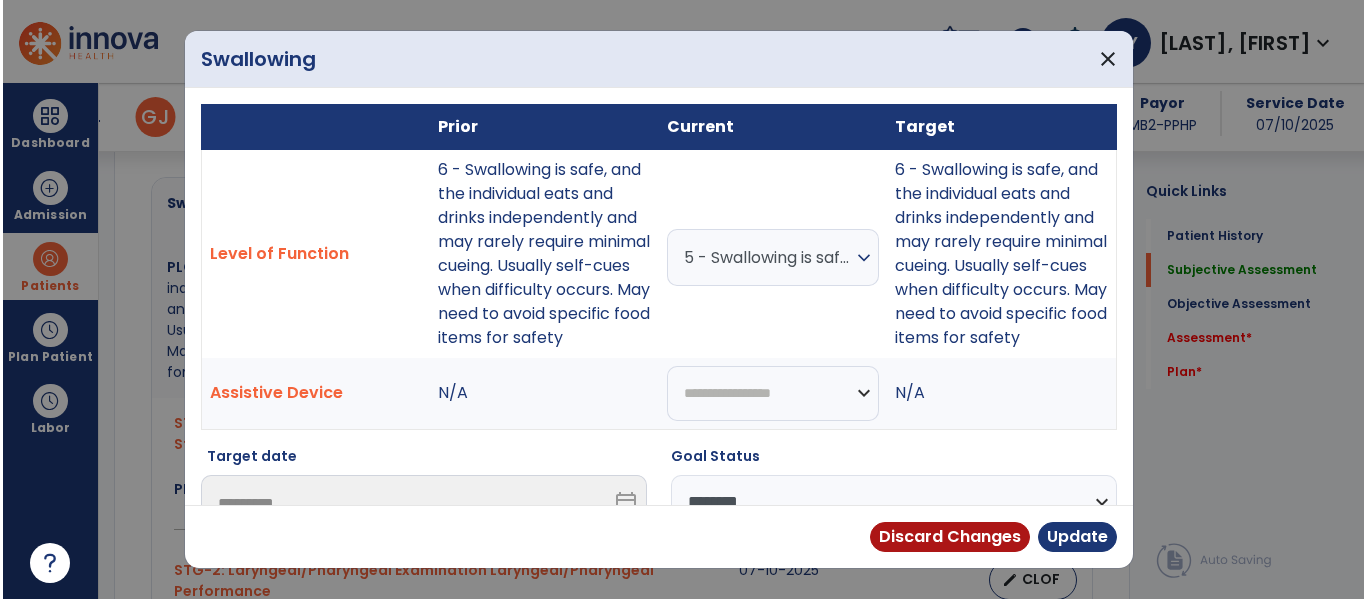 scroll, scrollTop: 847, scrollLeft: 0, axis: vertical 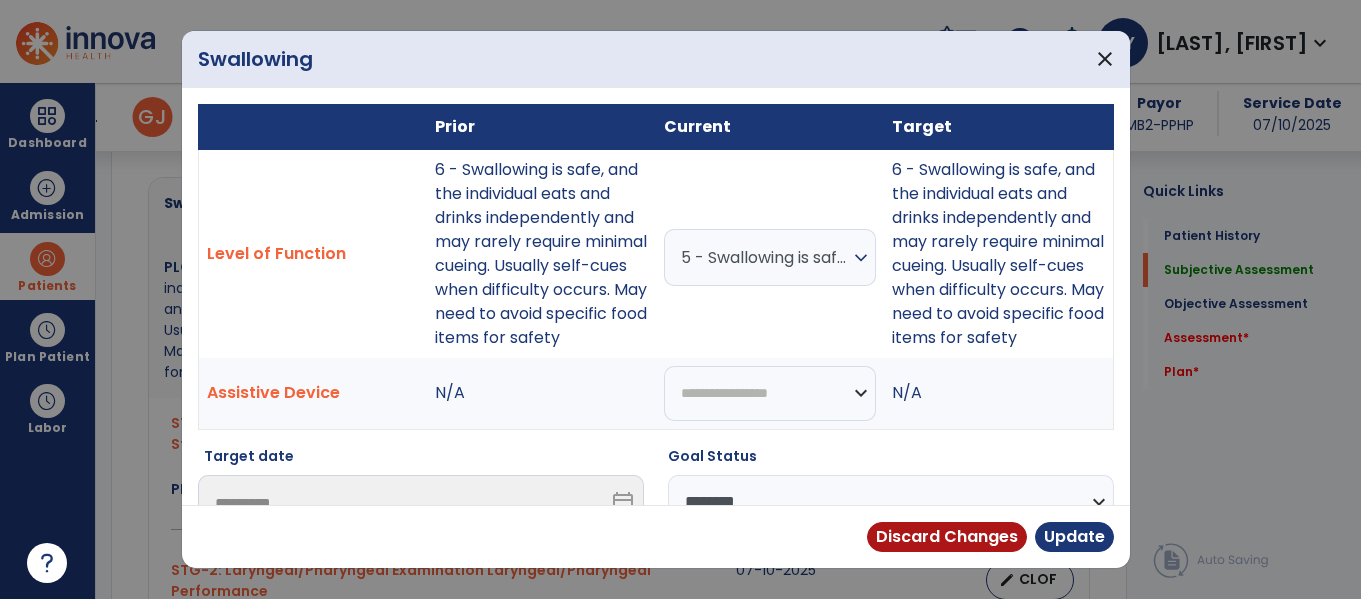 click on "expand_more" at bounding box center [861, 258] 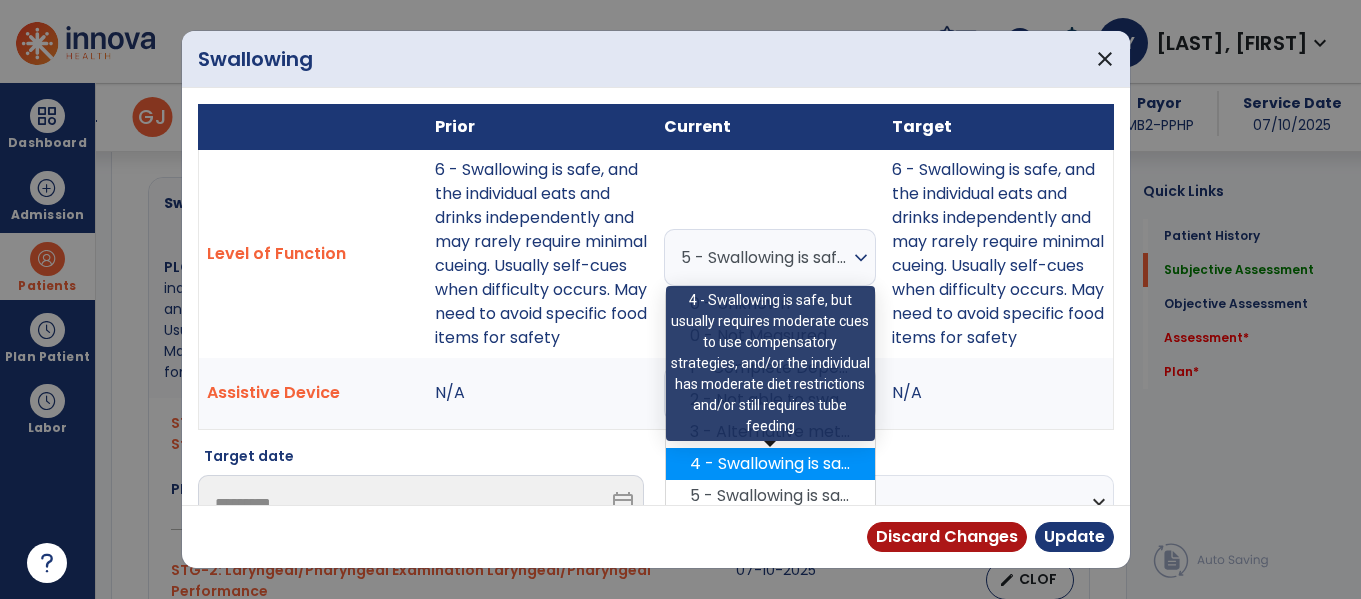click on "4 - Swallowing is safe, but usually requires moderate cues to use compensatory strategies, and/or the individual has moderate diet restrictions and/or still requires tube feeding" at bounding box center [770, 464] 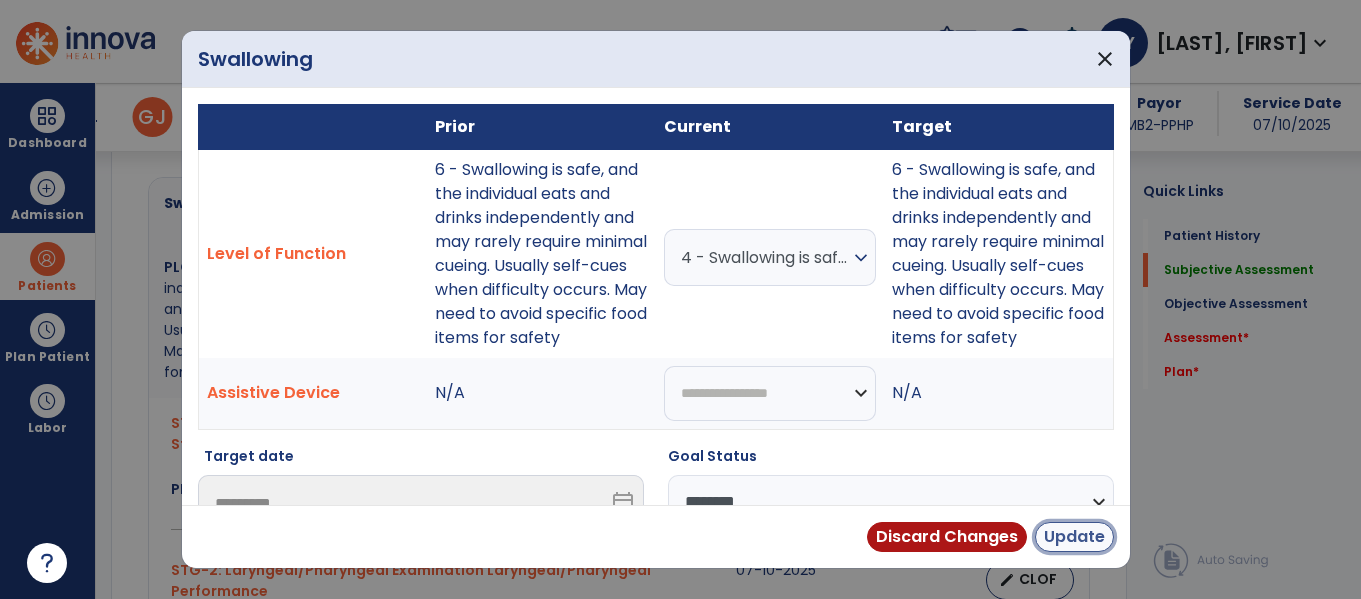 click on "Update" at bounding box center [1074, 537] 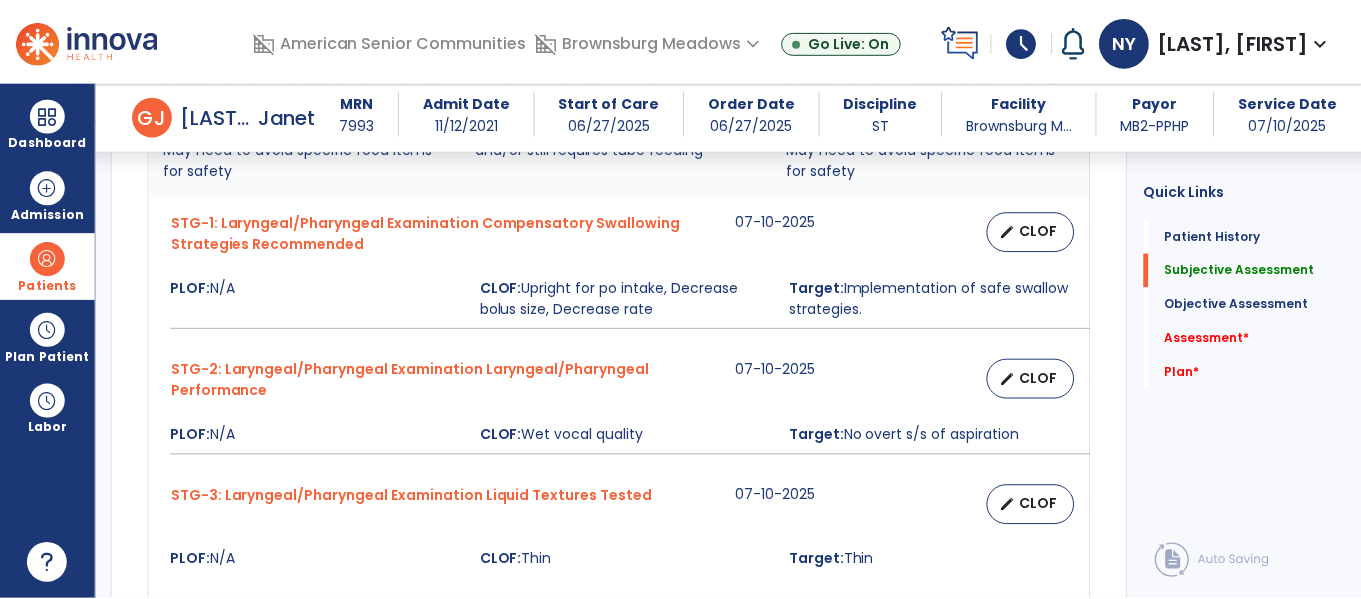 scroll, scrollTop: 1043, scrollLeft: 0, axis: vertical 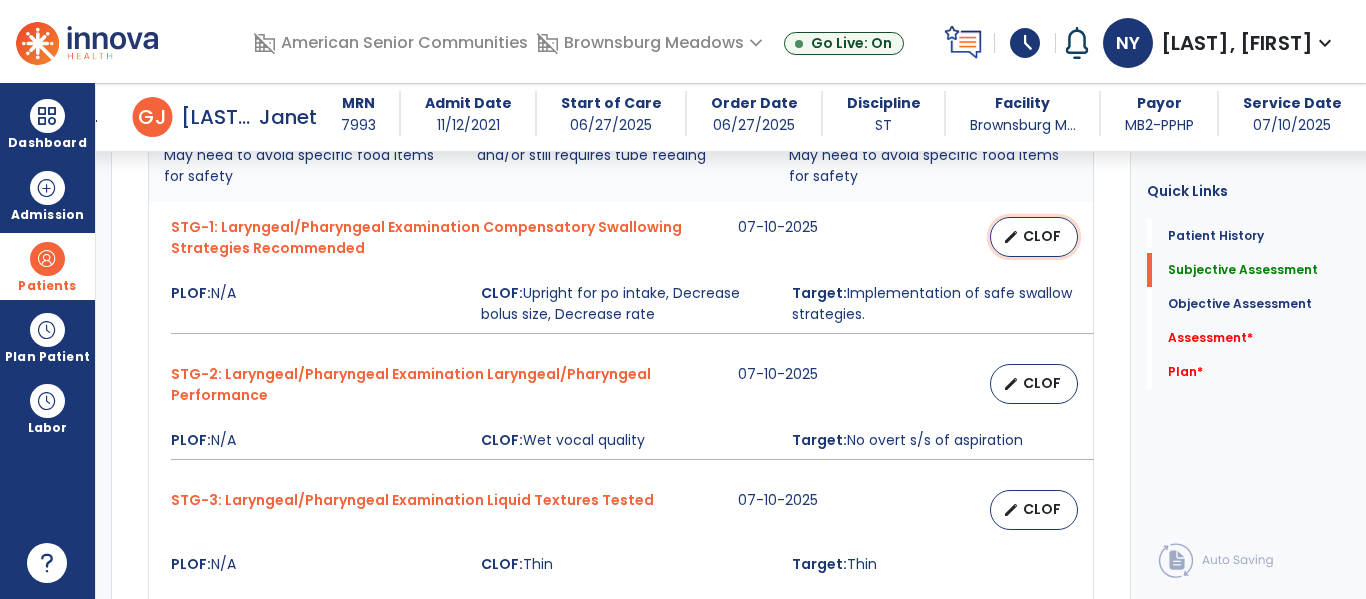 click on "edit   CLOF" at bounding box center [1034, 237] 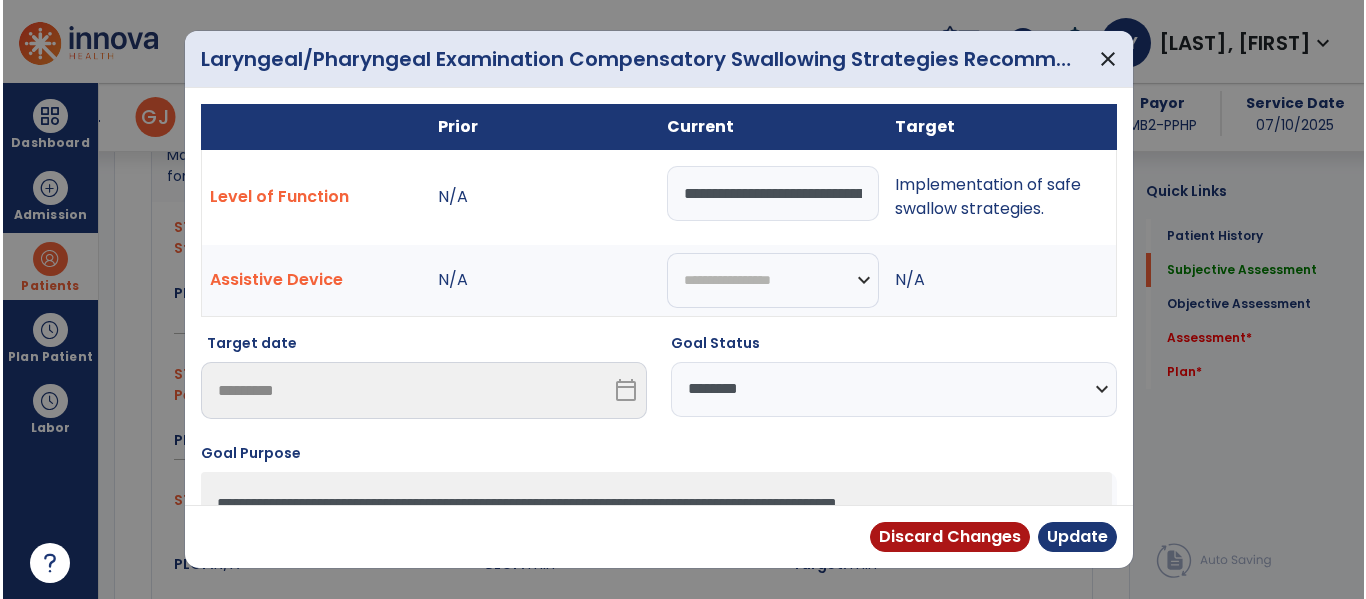 scroll, scrollTop: 1043, scrollLeft: 0, axis: vertical 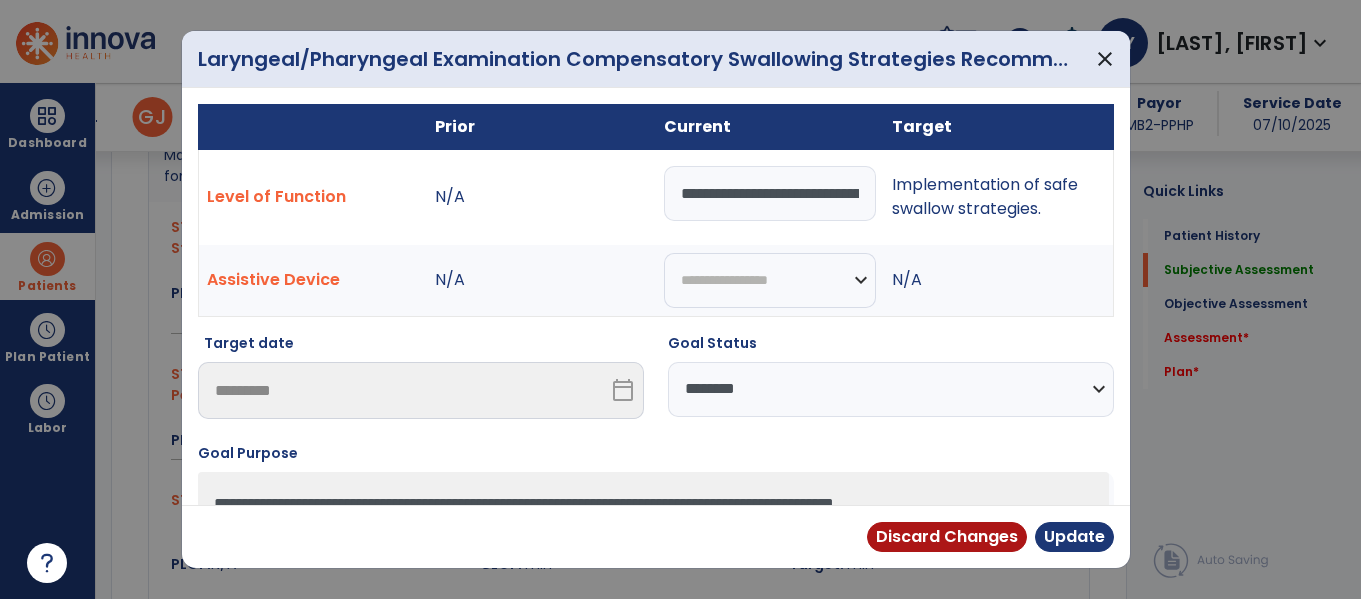 click on "**********" at bounding box center (891, 389) 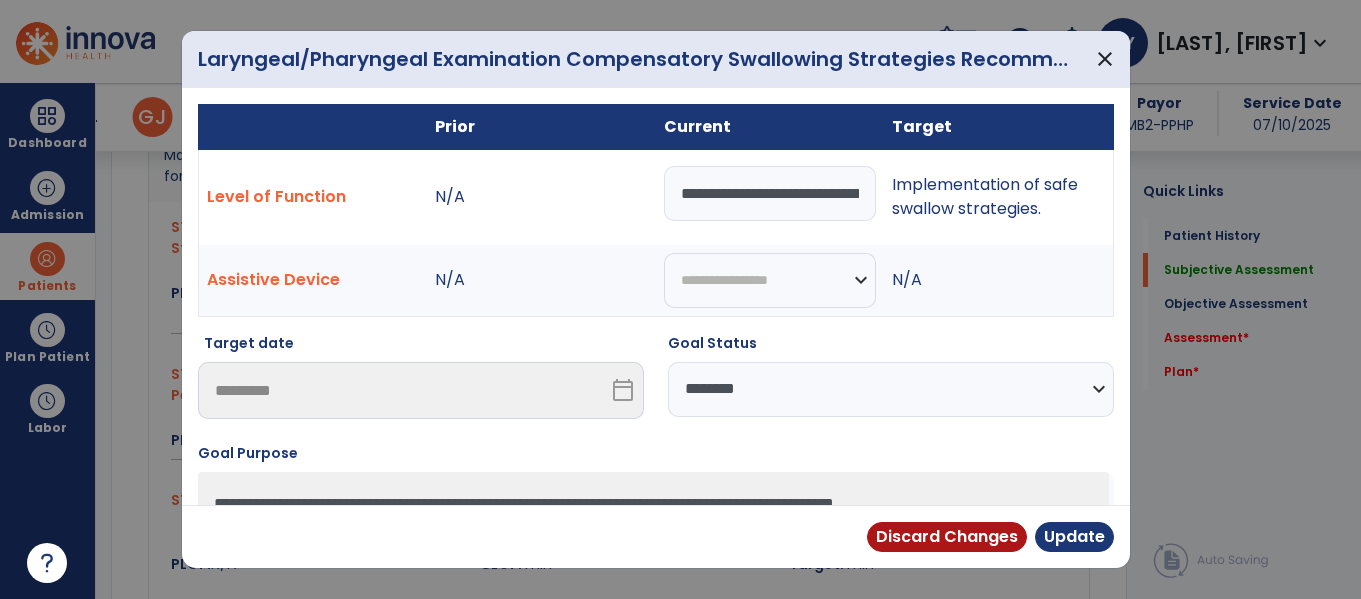 select on "**********" 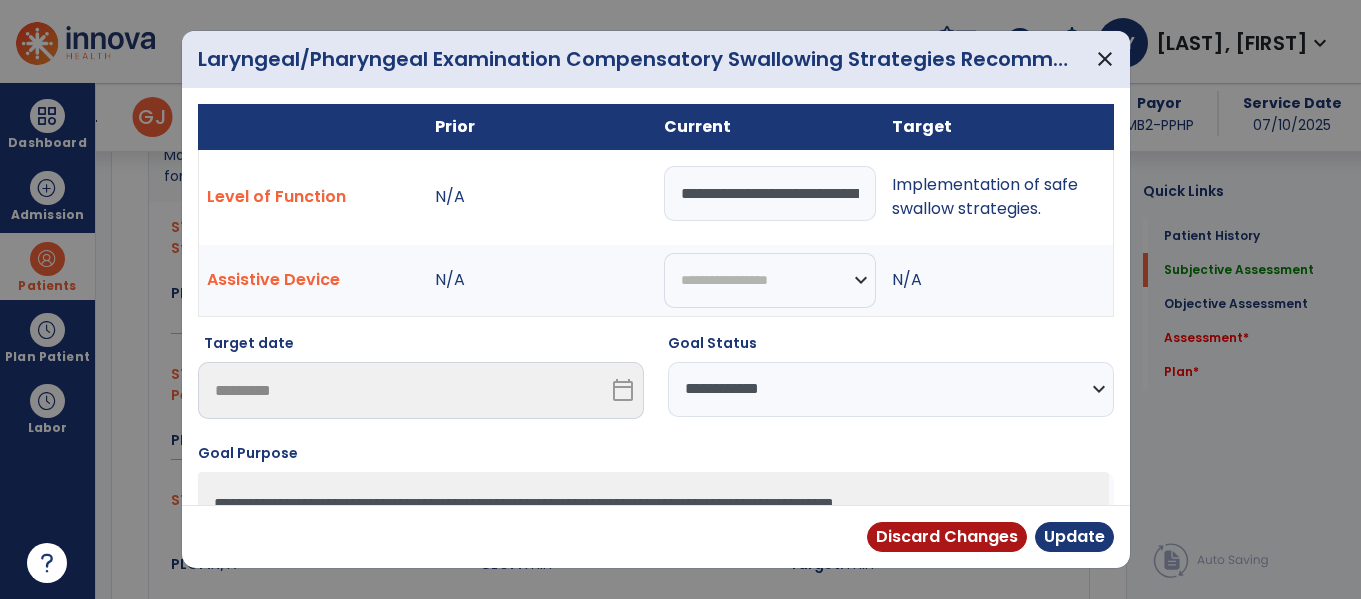click on "**********" at bounding box center [891, 389] 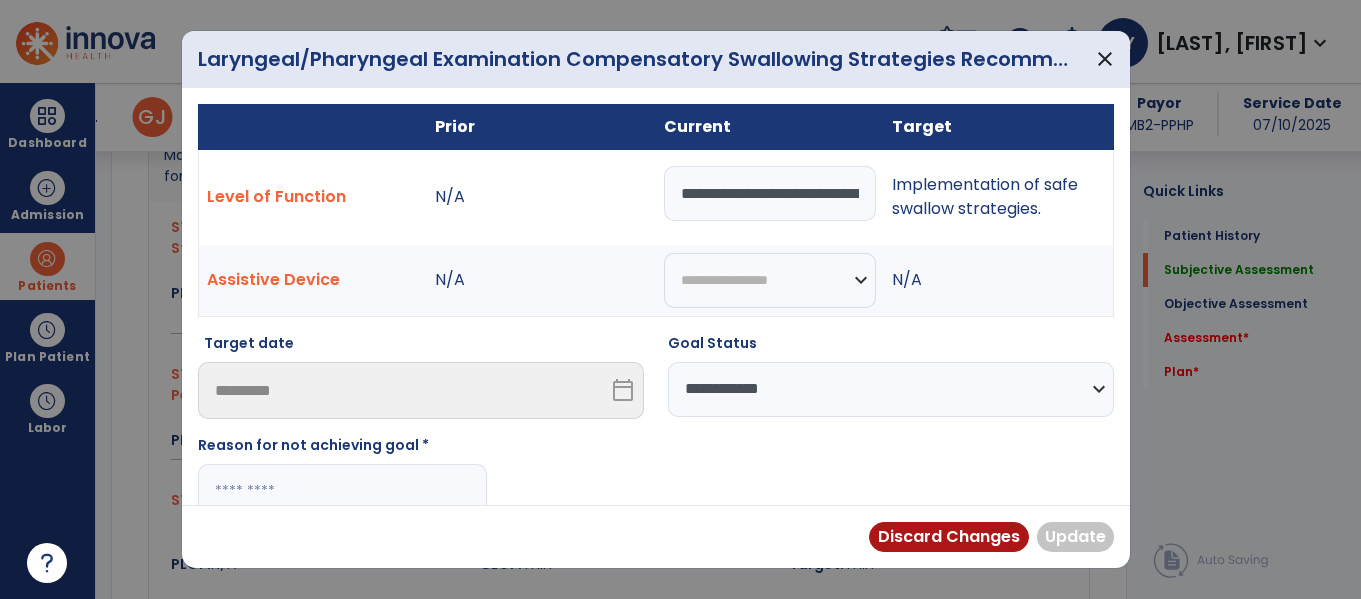 click at bounding box center [342, 491] 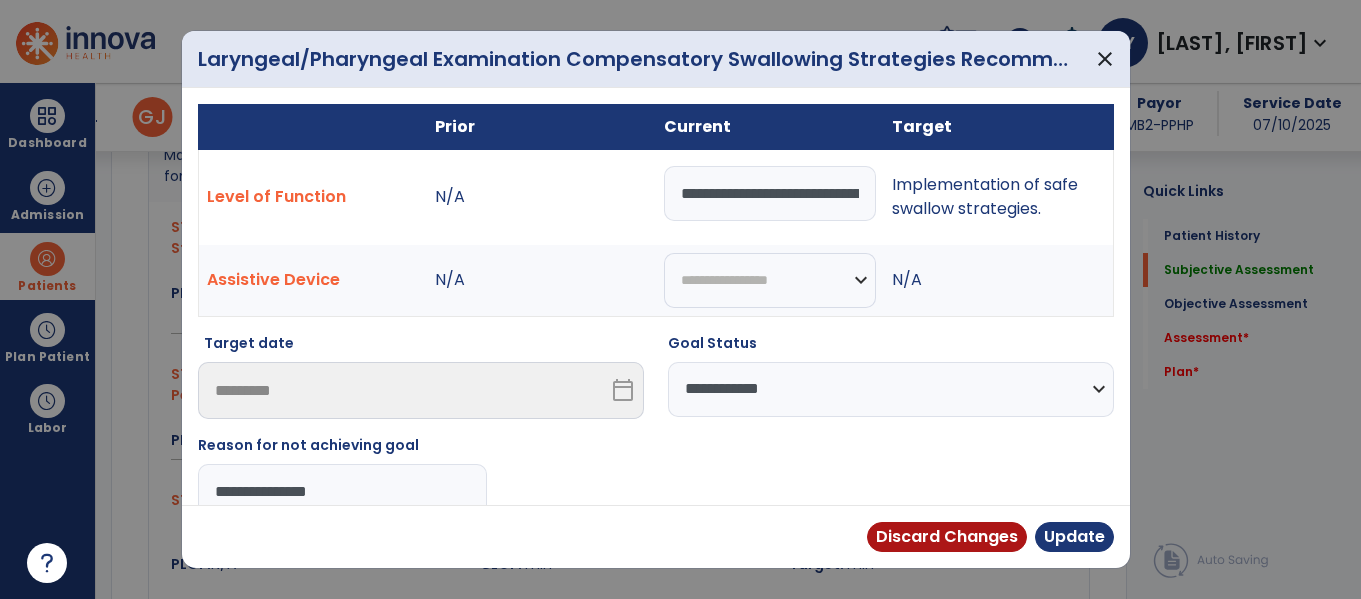 type on "**********" 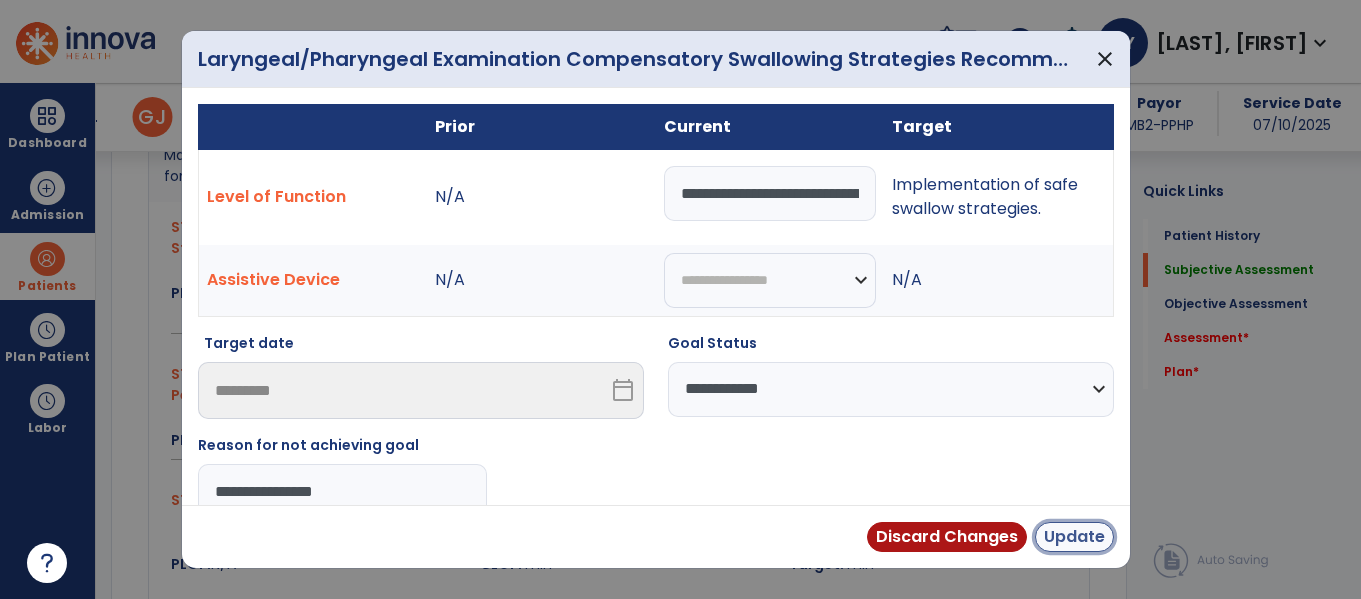 click on "Update" at bounding box center (1074, 537) 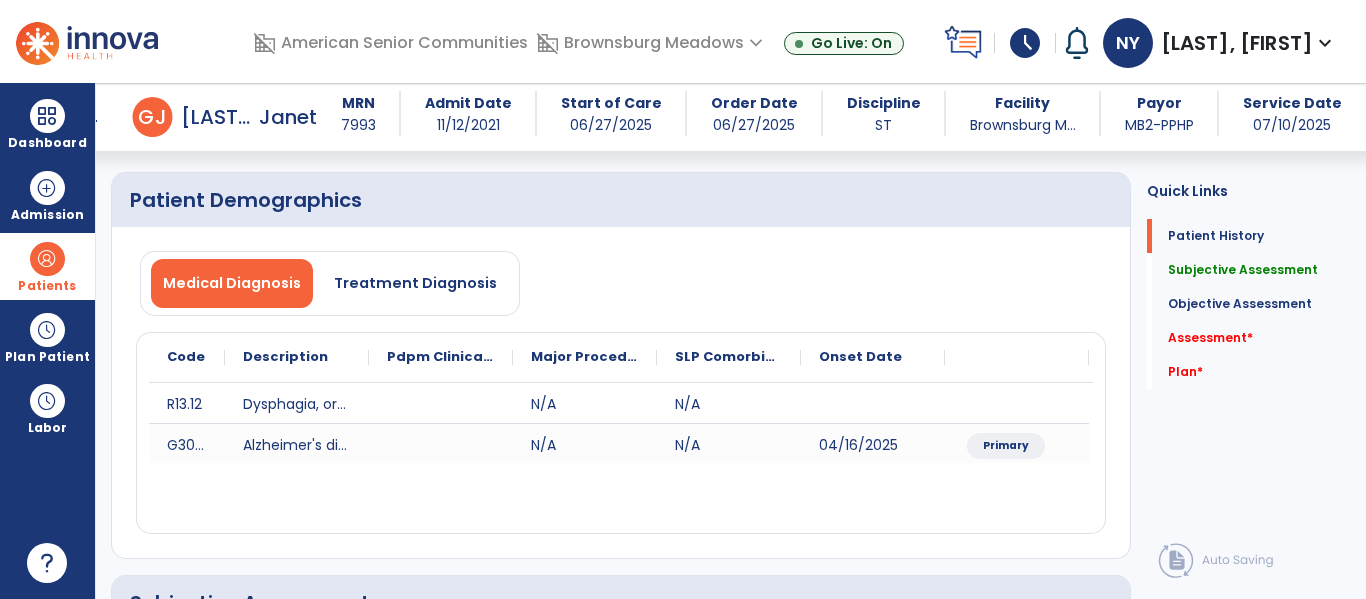 scroll, scrollTop: 0, scrollLeft: 0, axis: both 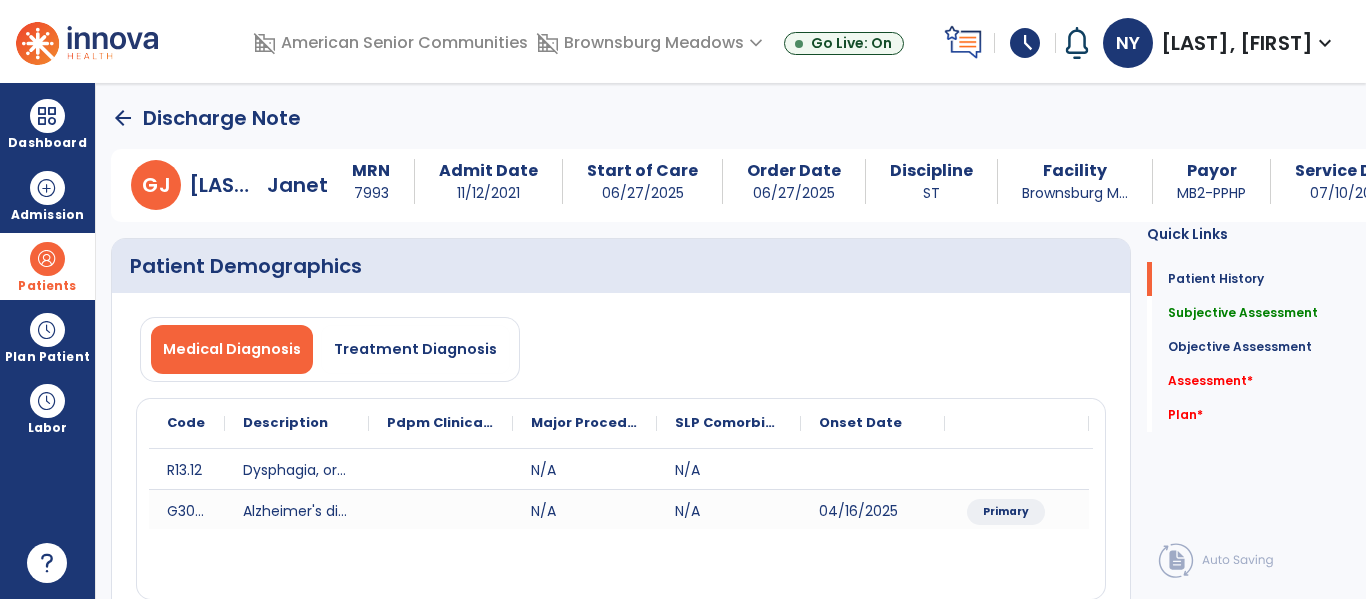 click on "arrow_back" 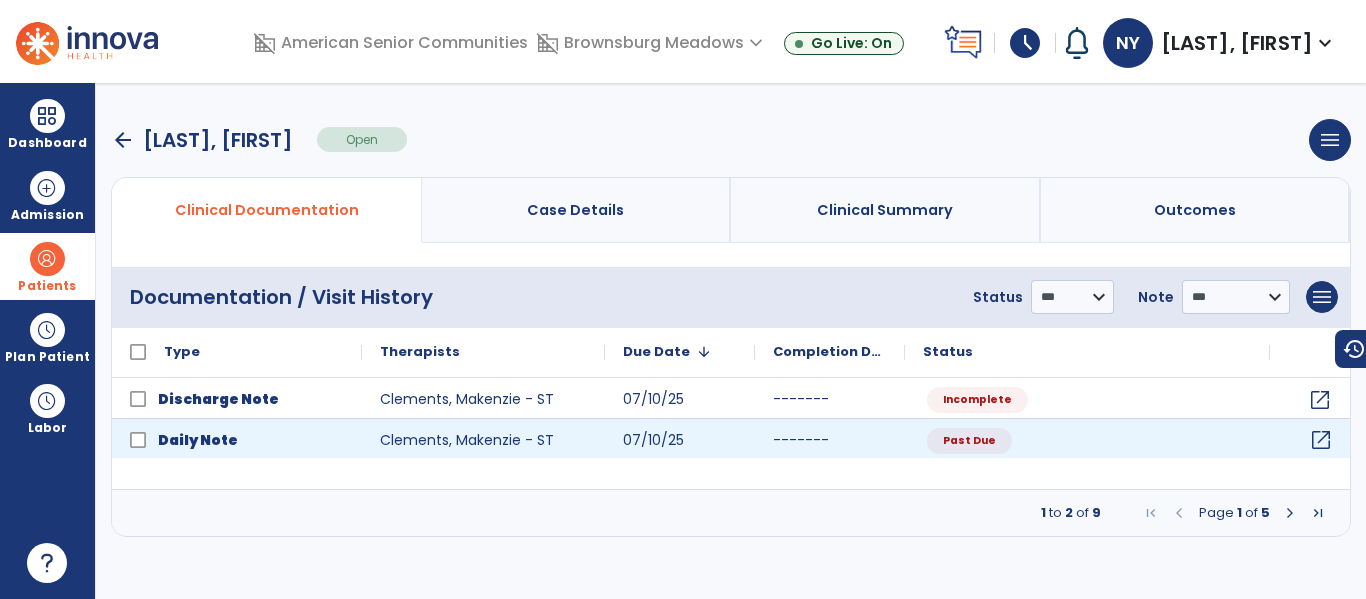 click on "open_in_new" 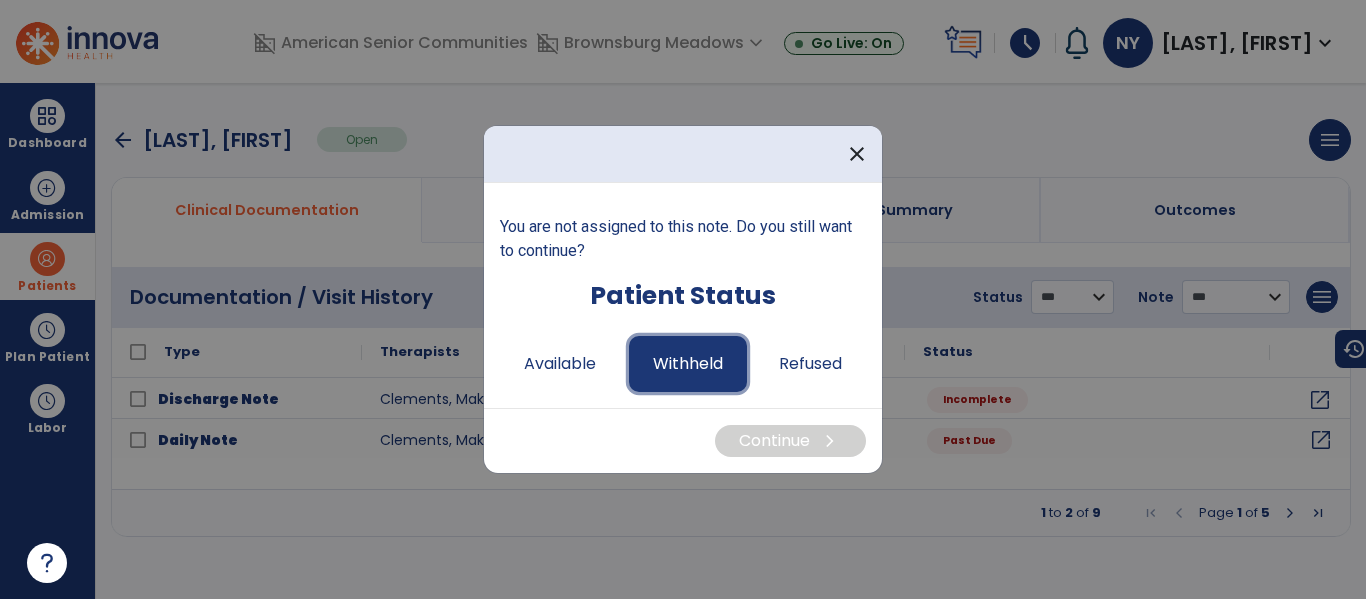 click on "Withheld" at bounding box center [688, 364] 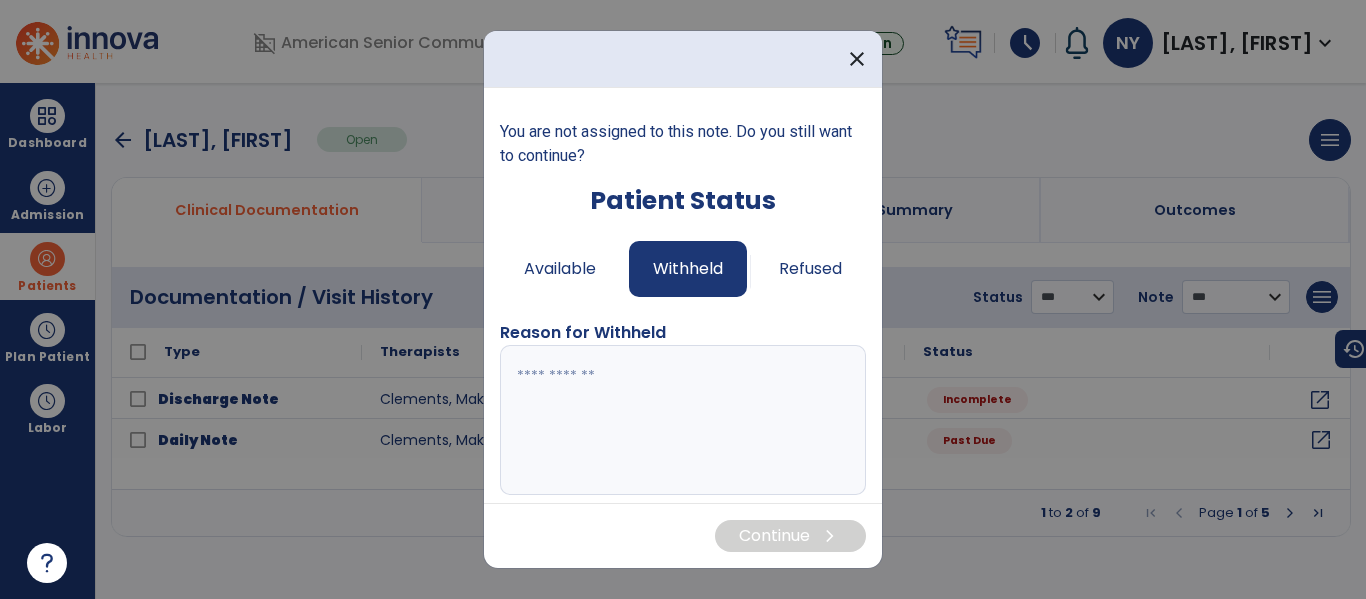 click at bounding box center (680, 420) 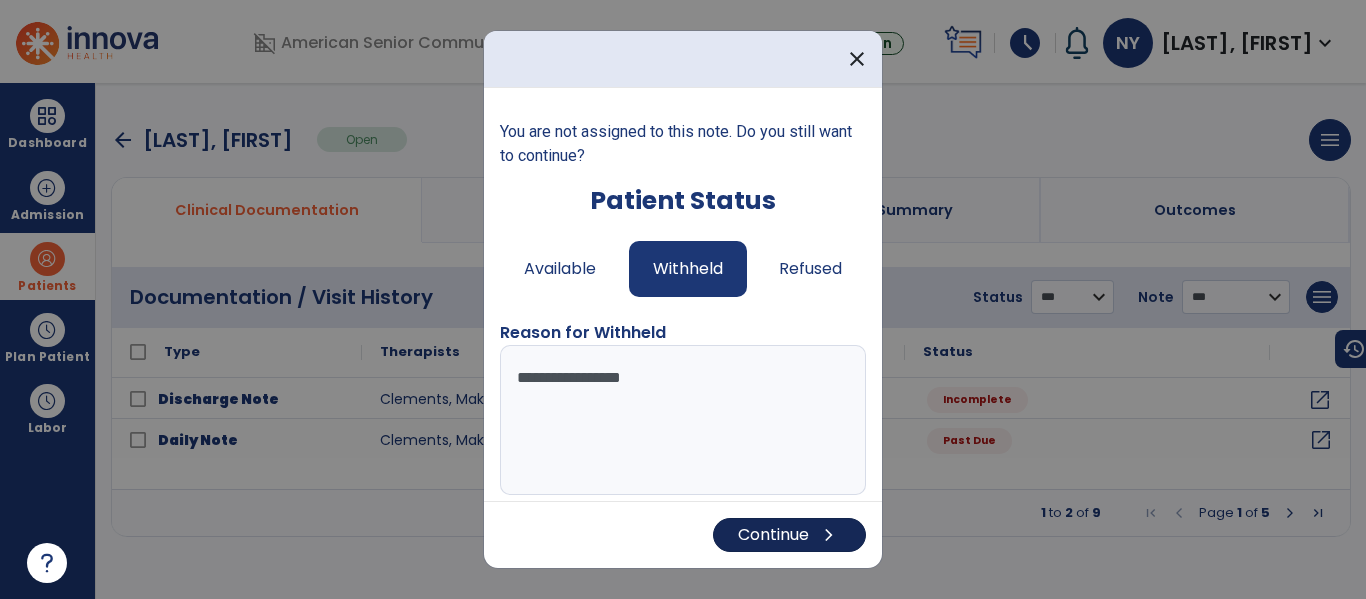 type on "**********" 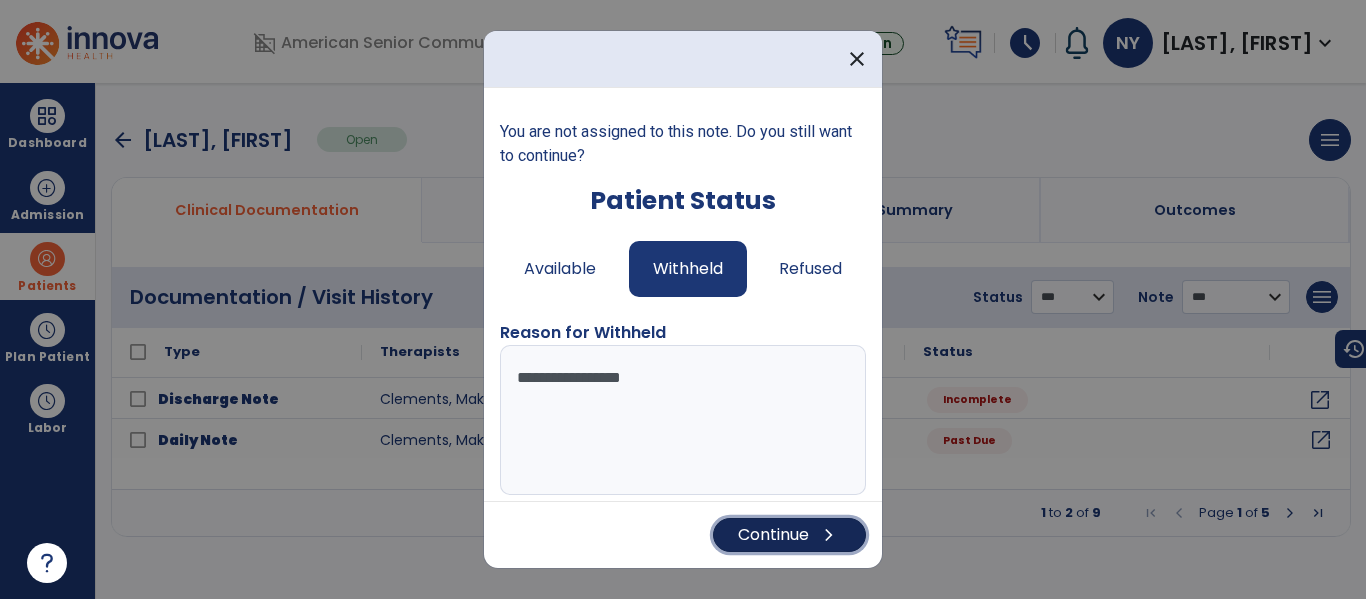 click on "Continue   chevron_right" at bounding box center [789, 535] 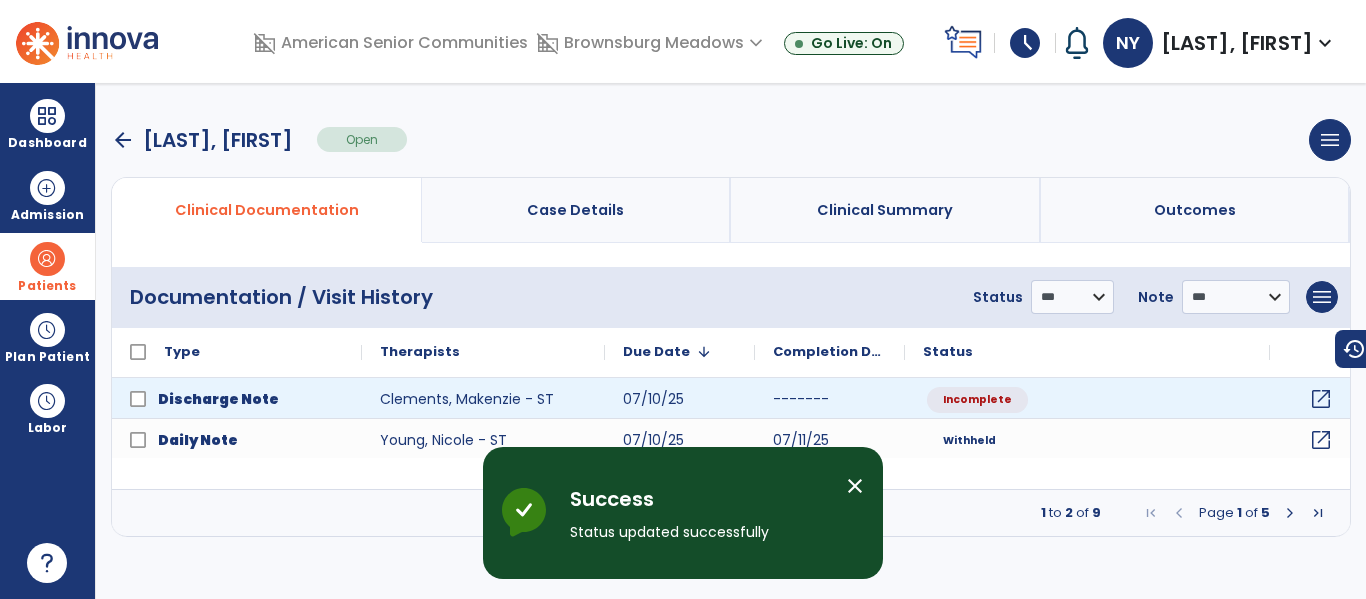 click on "open_in_new" 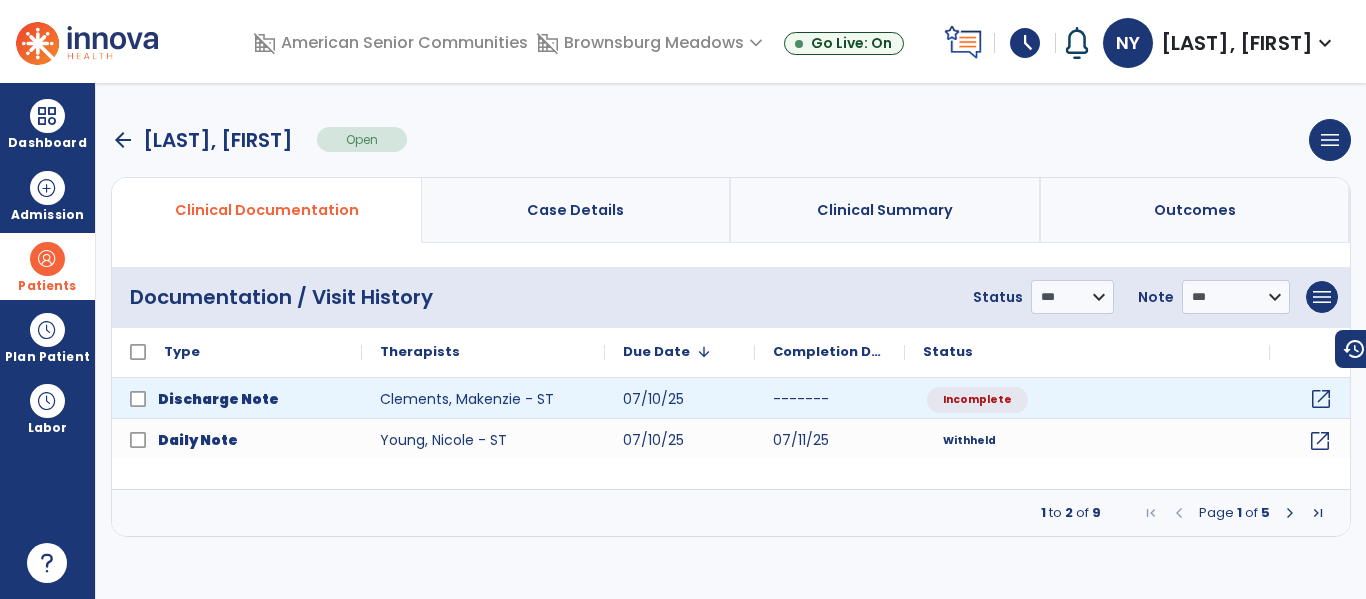 click on "open_in_new" 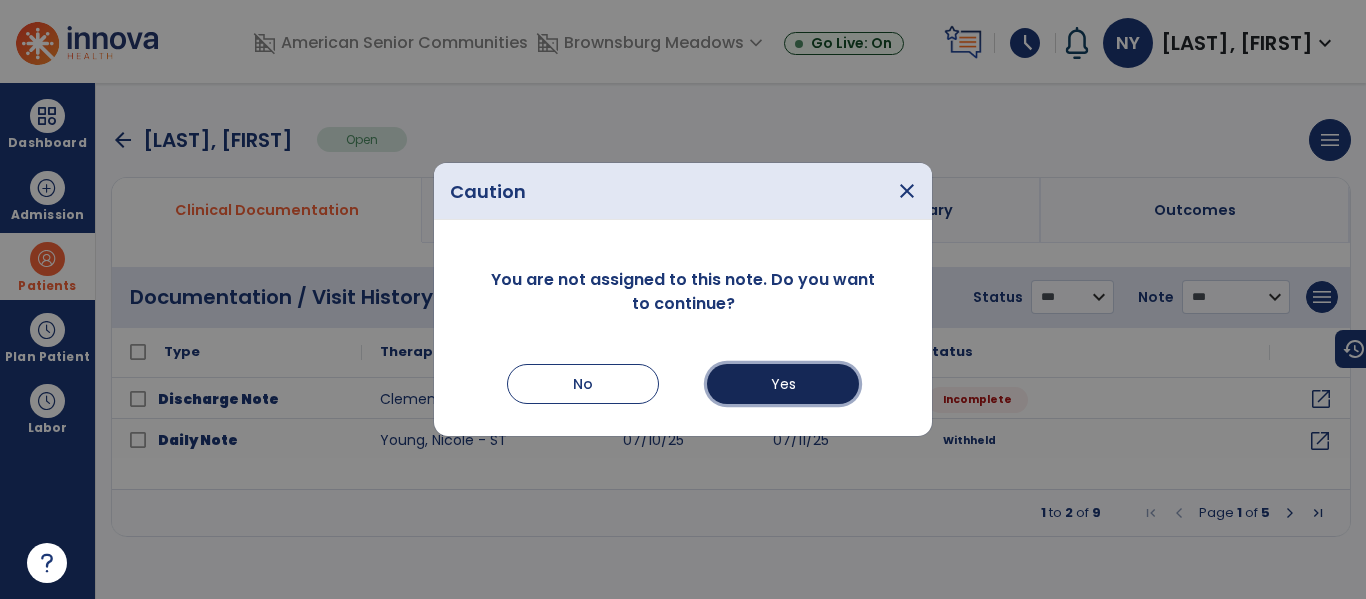 click on "Yes" at bounding box center [783, 384] 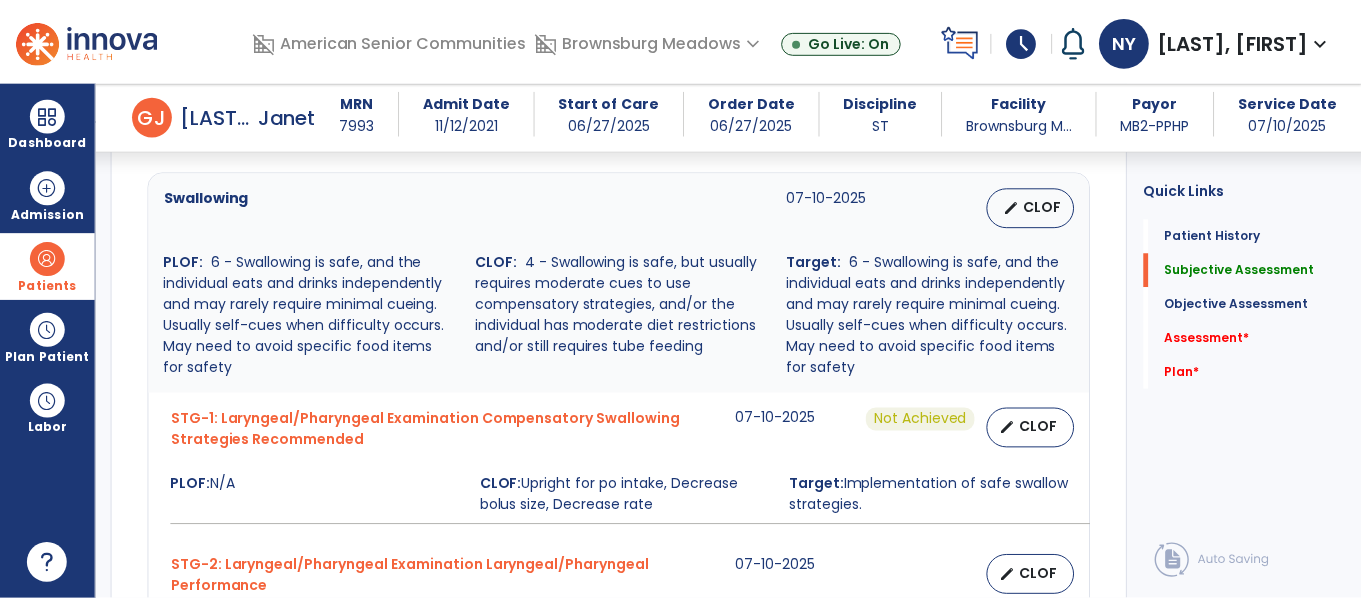 scroll, scrollTop: 835, scrollLeft: 0, axis: vertical 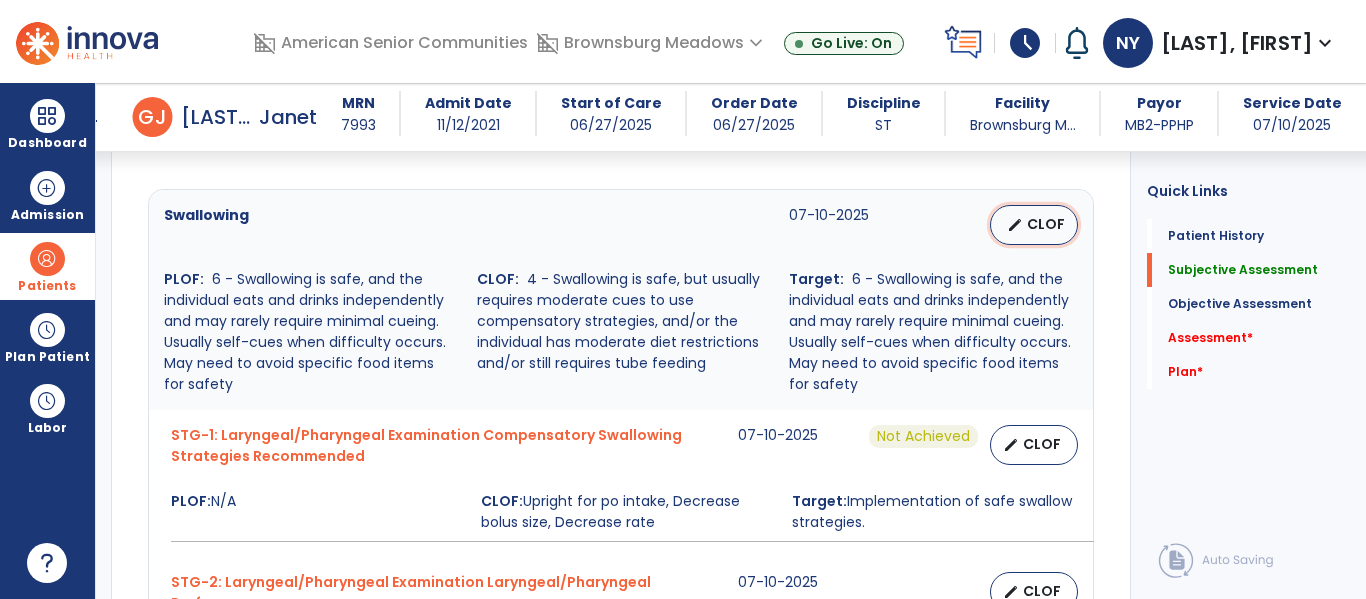 click on "CLOF" at bounding box center [1046, 224] 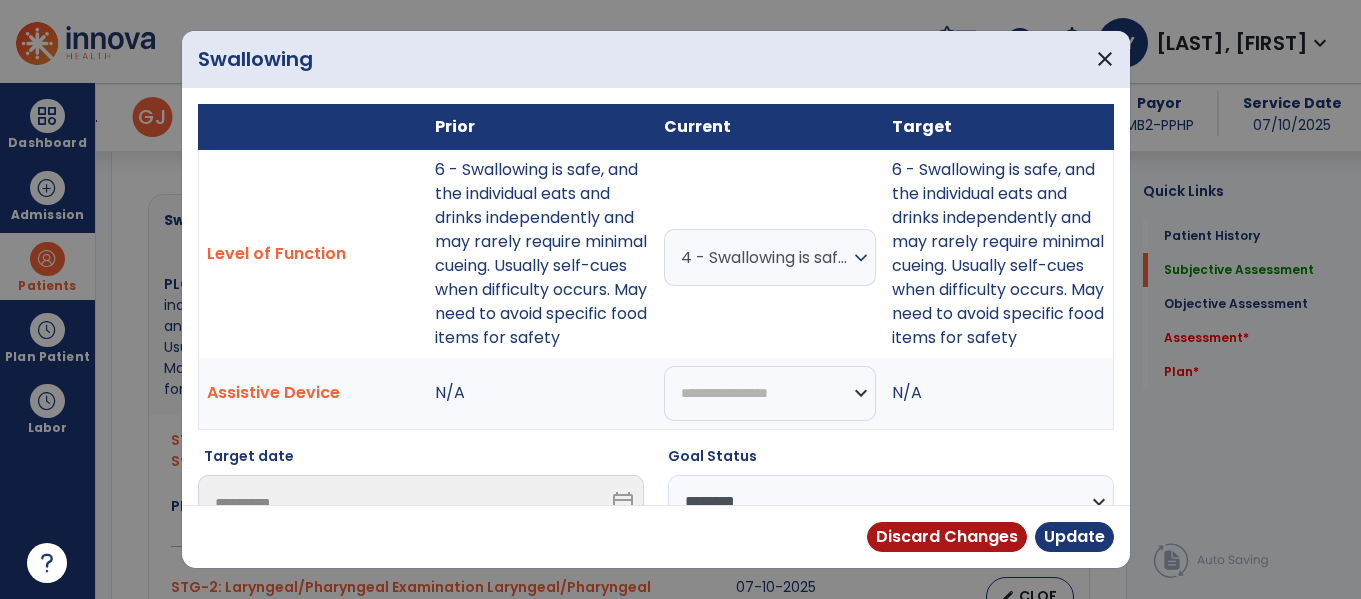 scroll, scrollTop: 835, scrollLeft: 0, axis: vertical 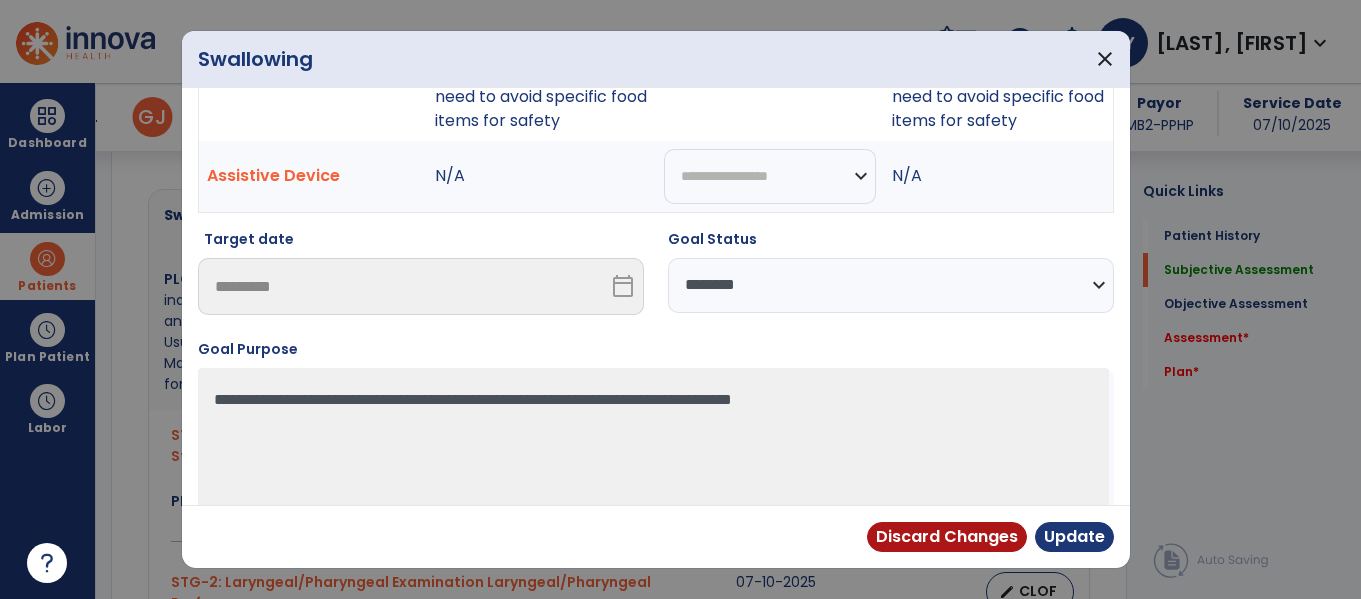 click on "**********" at bounding box center (891, 285) 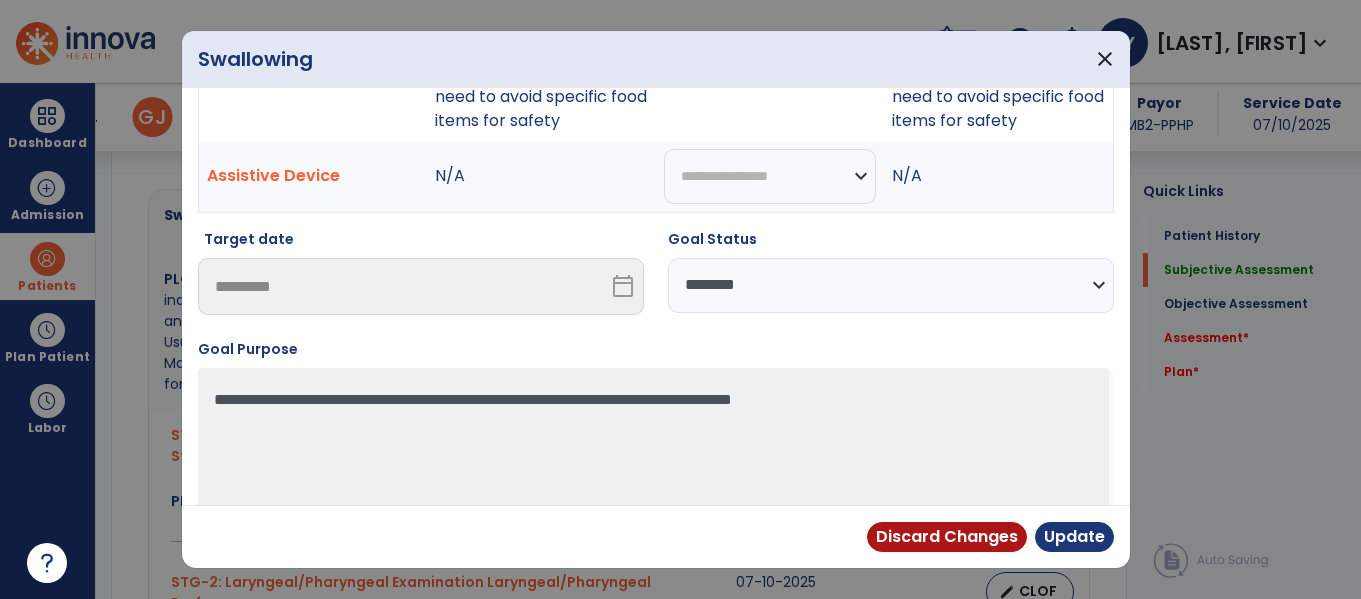 select on "**********" 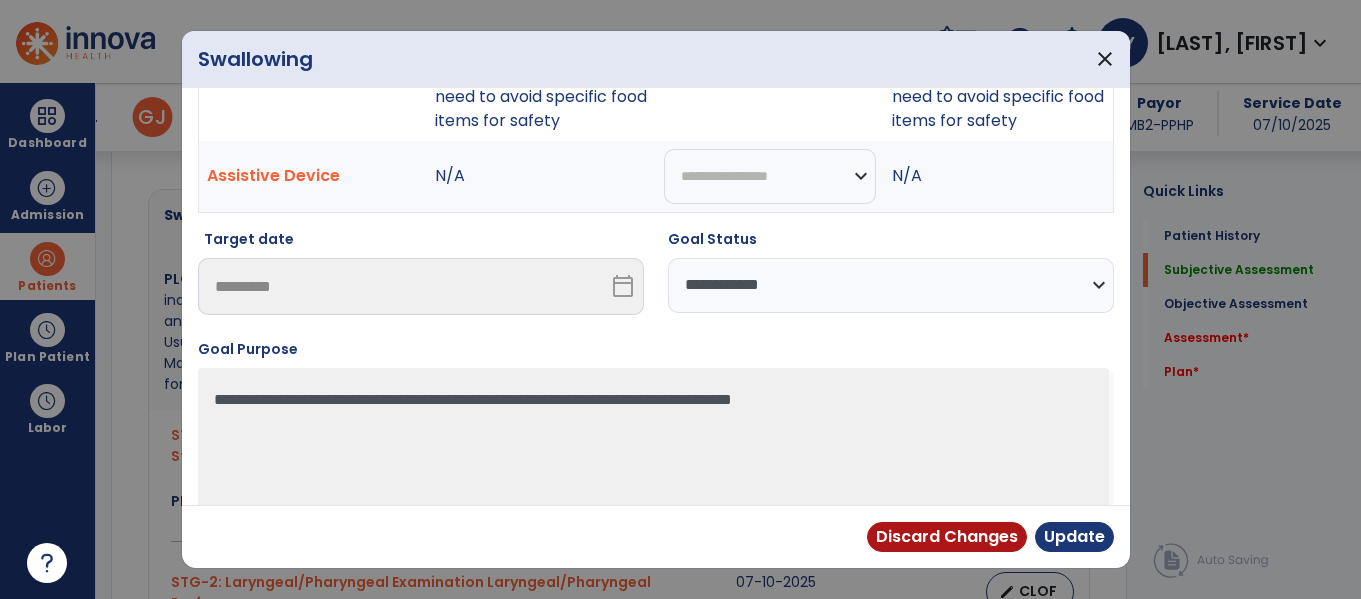 click on "**********" at bounding box center (891, 285) 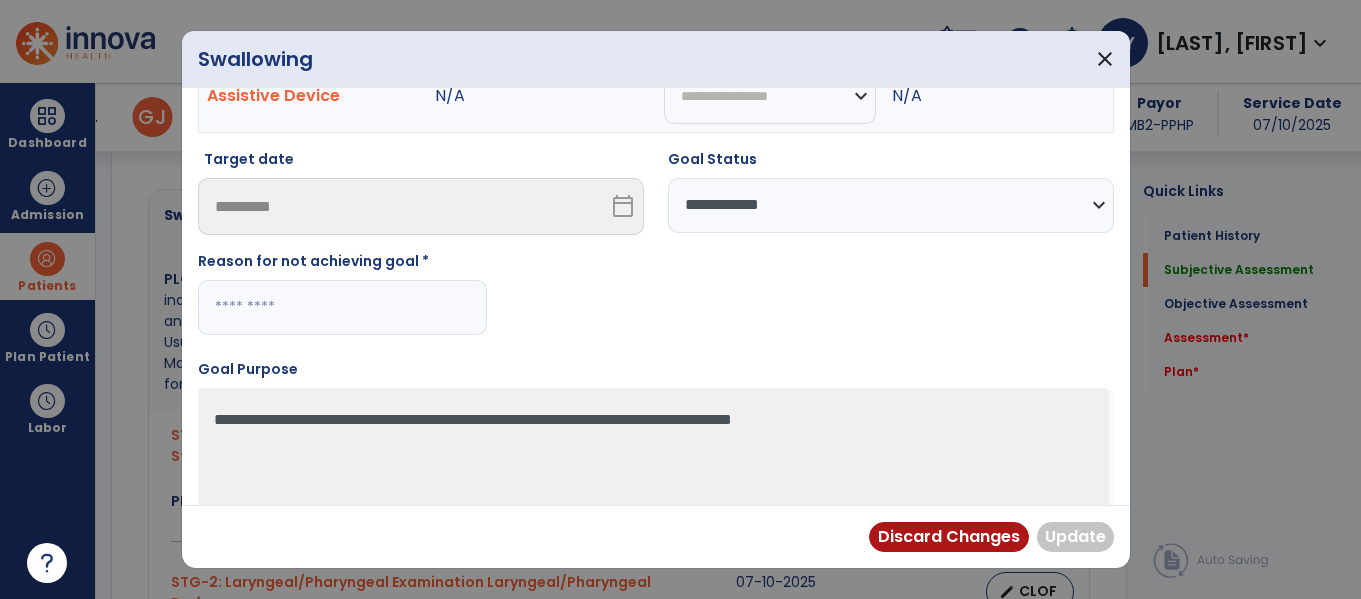 scroll, scrollTop: 326, scrollLeft: 0, axis: vertical 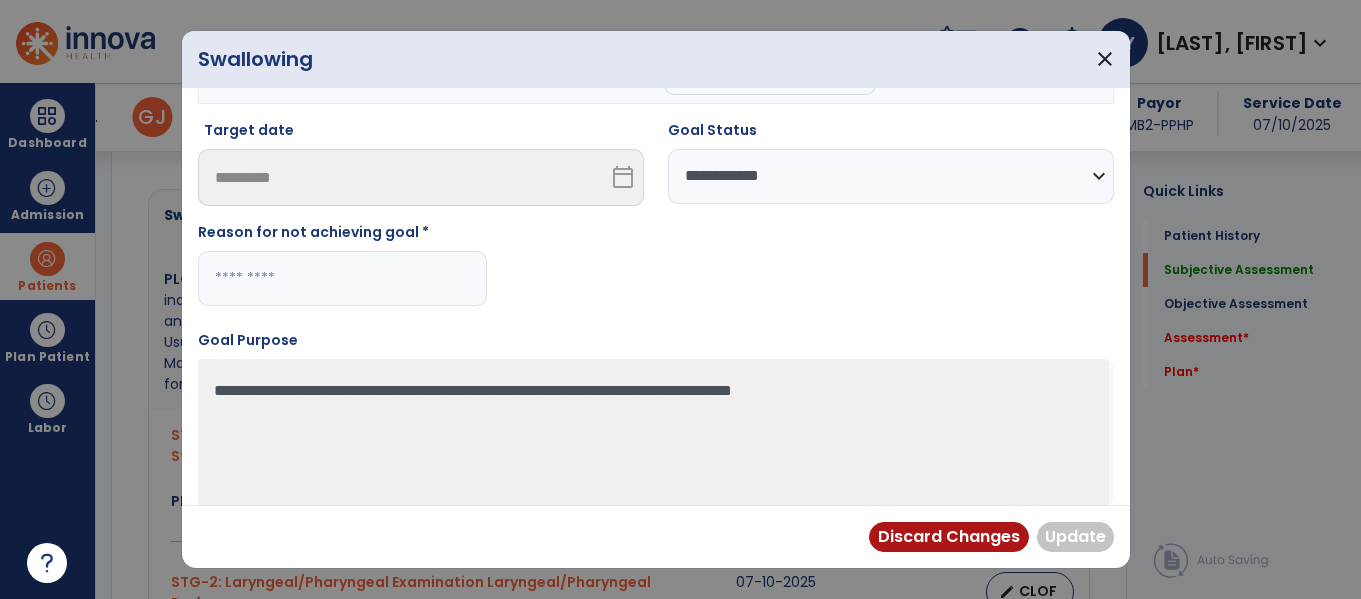 click at bounding box center (342, 278) 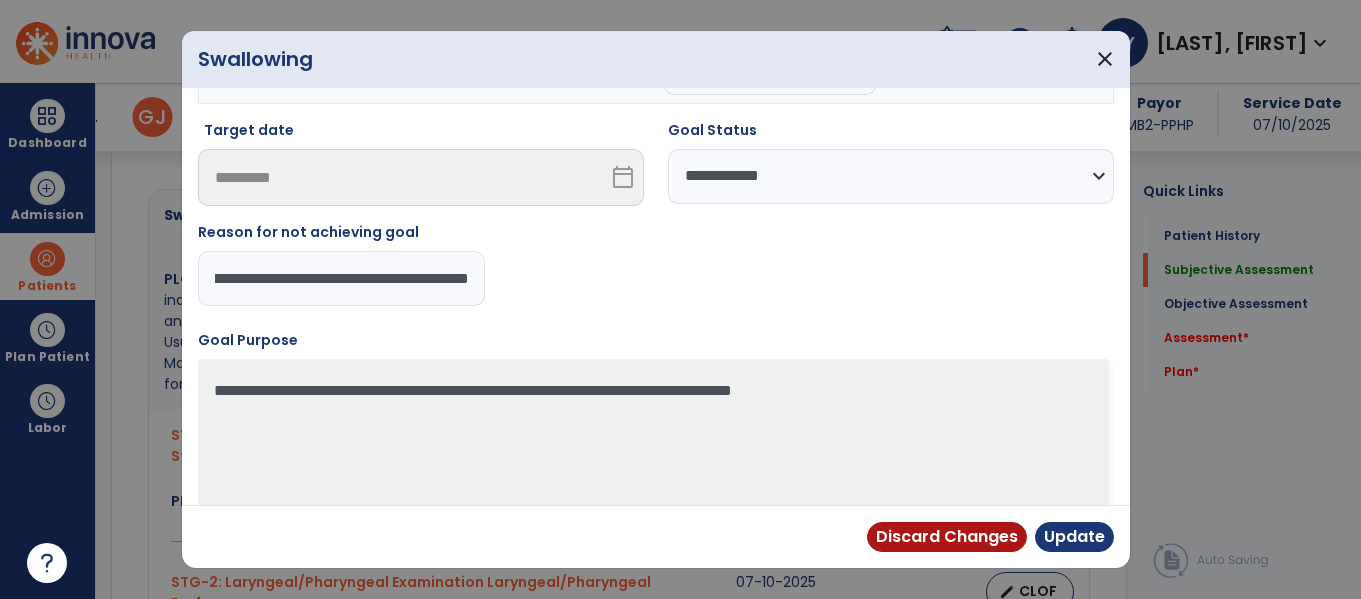 type on "**********" 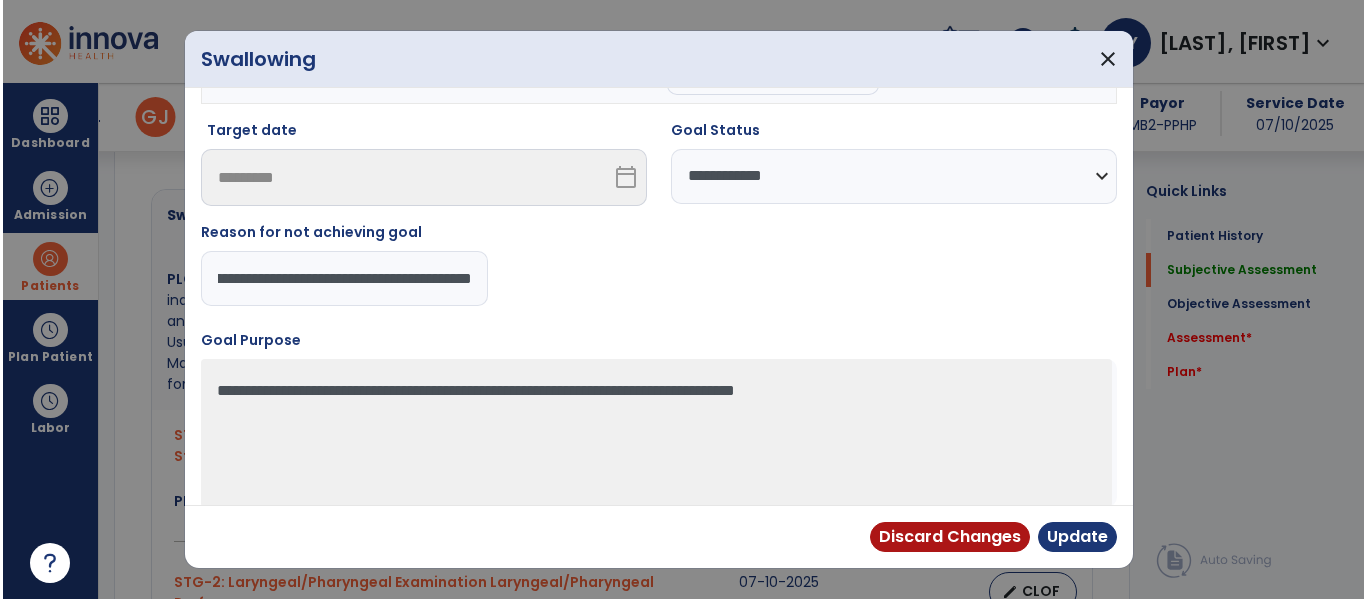 scroll, scrollTop: 0, scrollLeft: 311, axis: horizontal 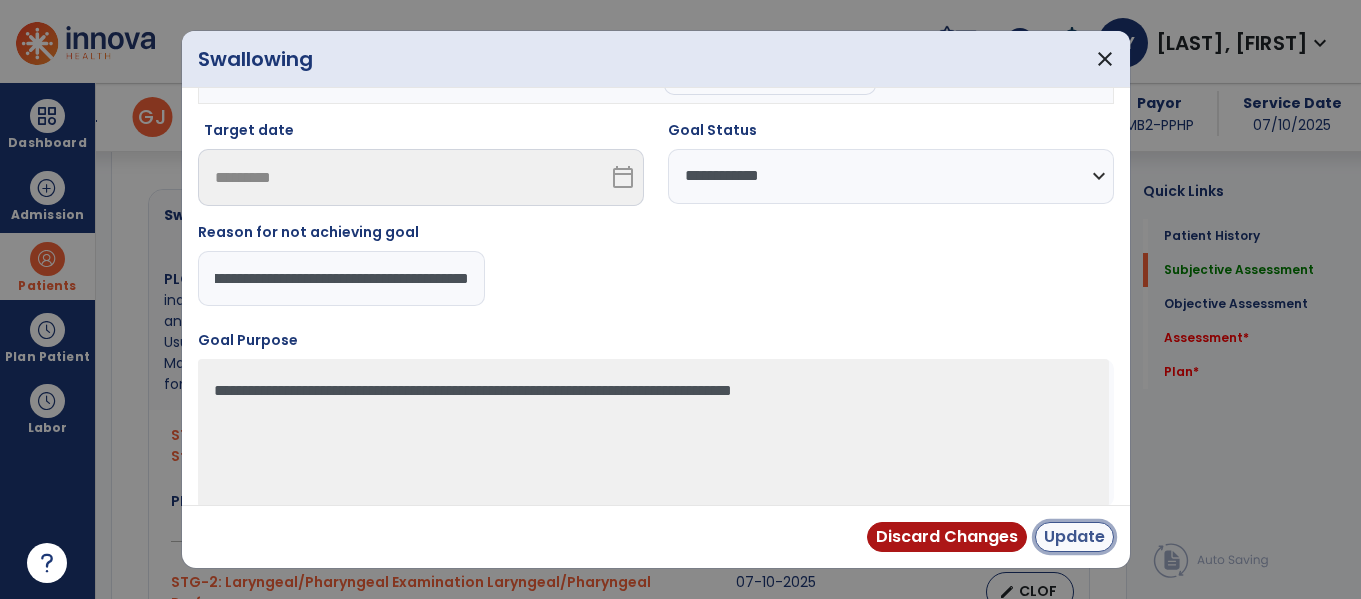 click on "Update" at bounding box center [1074, 537] 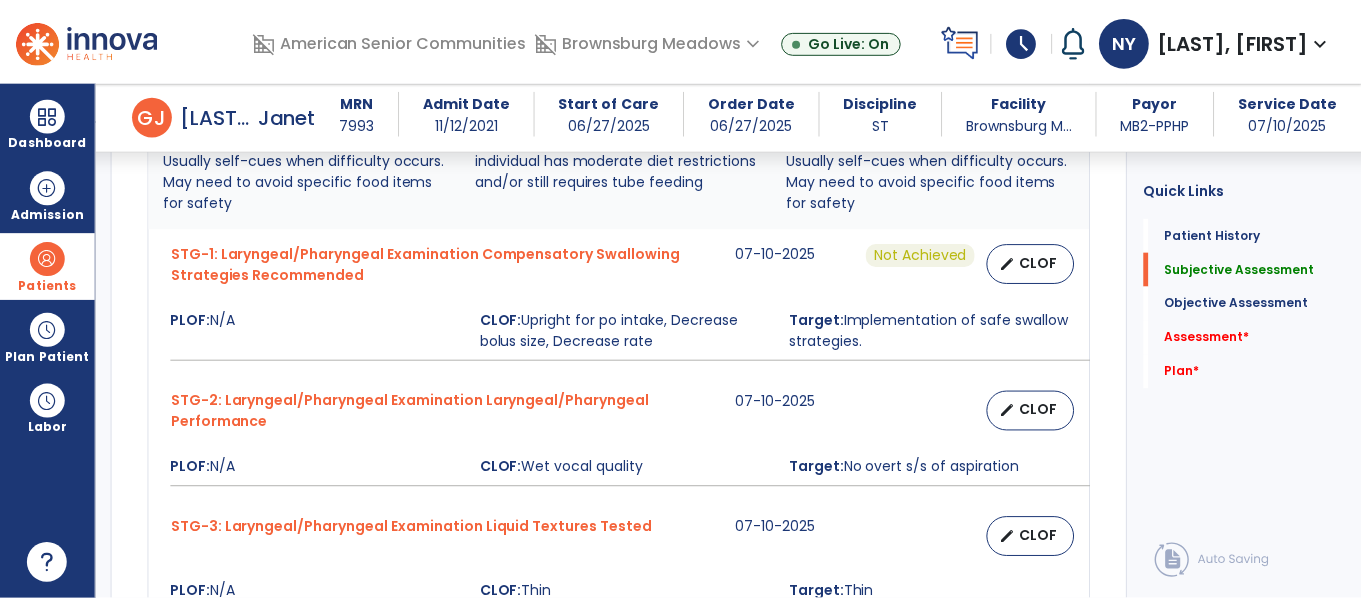 scroll, scrollTop: 1017, scrollLeft: 0, axis: vertical 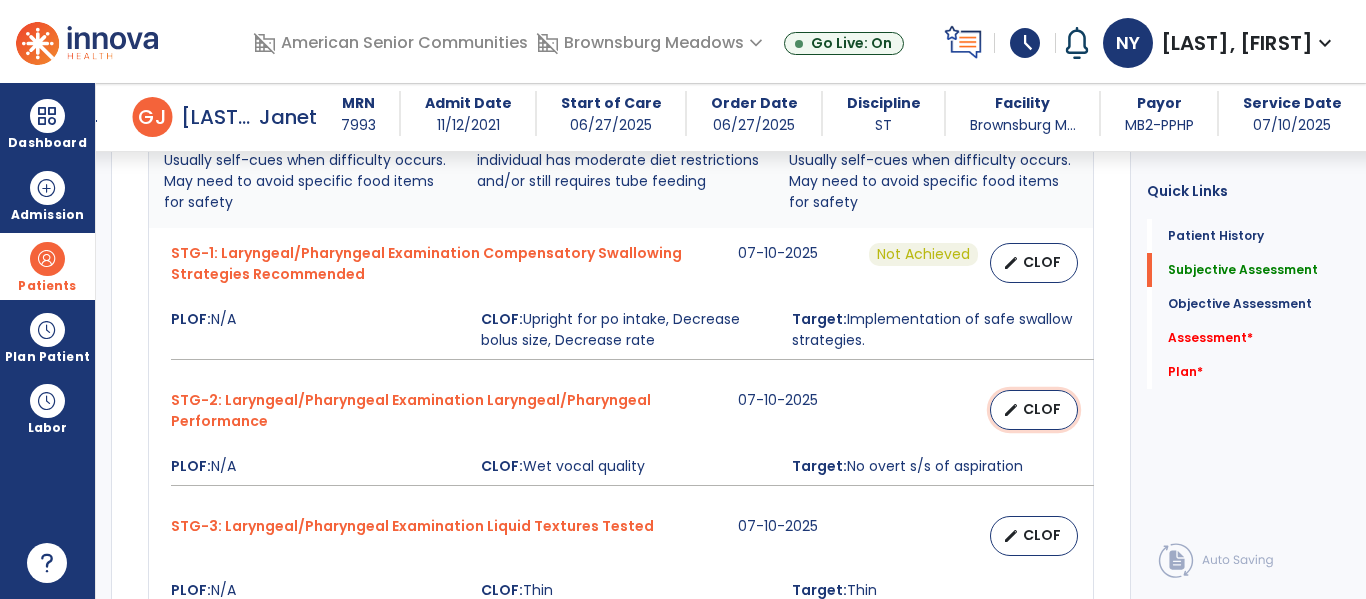 click on "CLOF" at bounding box center [1042, 409] 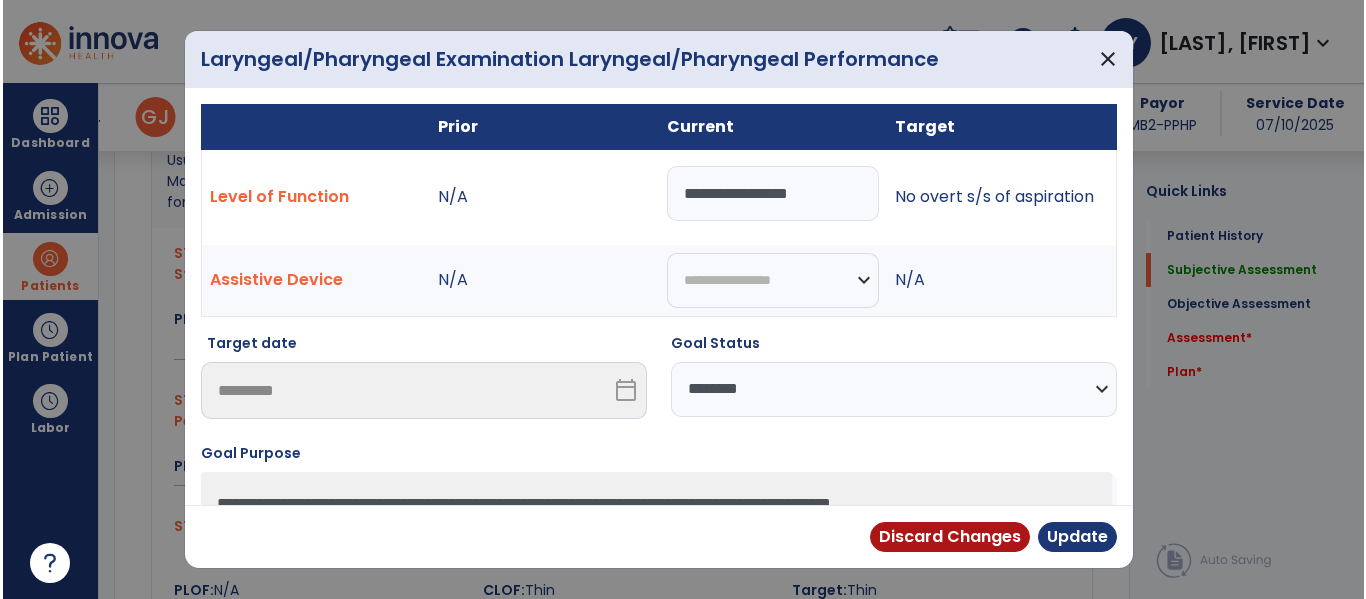 scroll, scrollTop: 1017, scrollLeft: 0, axis: vertical 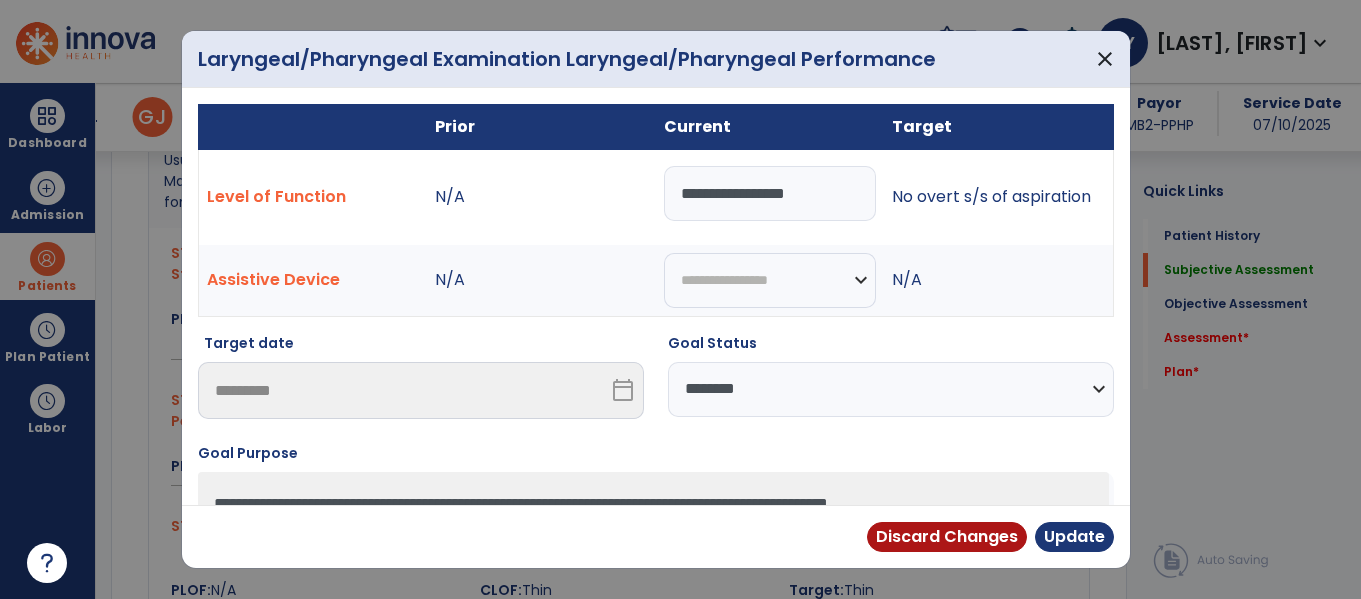 click on "**********" at bounding box center (891, 389) 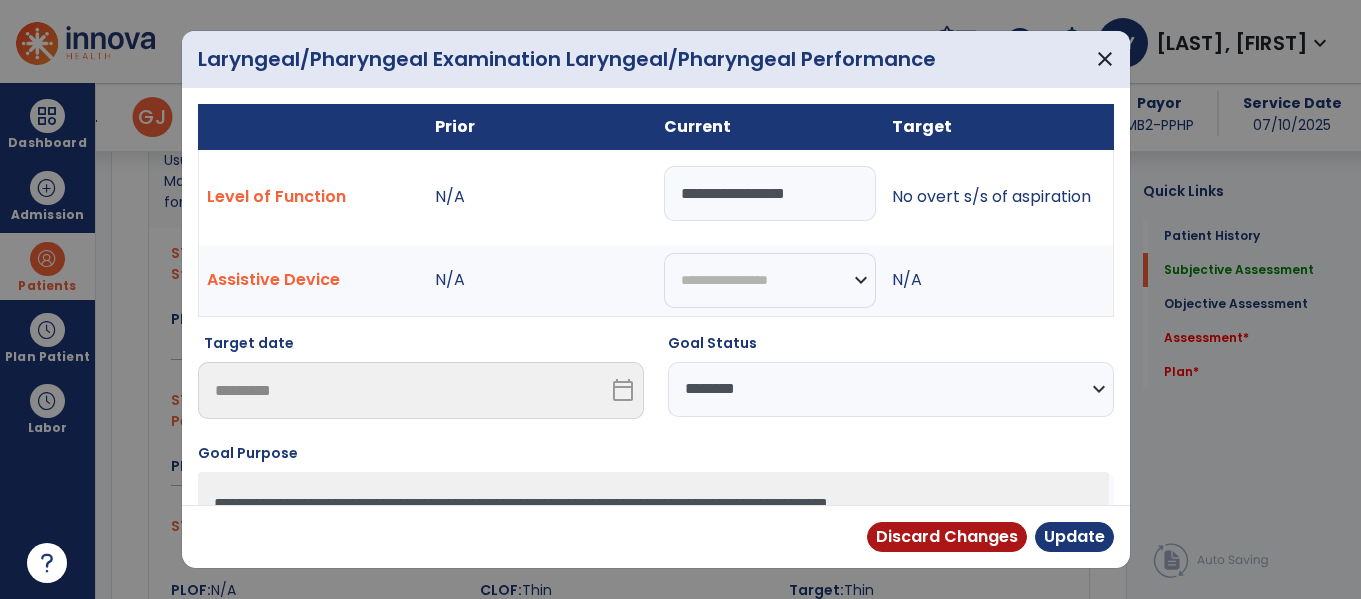select on "**********" 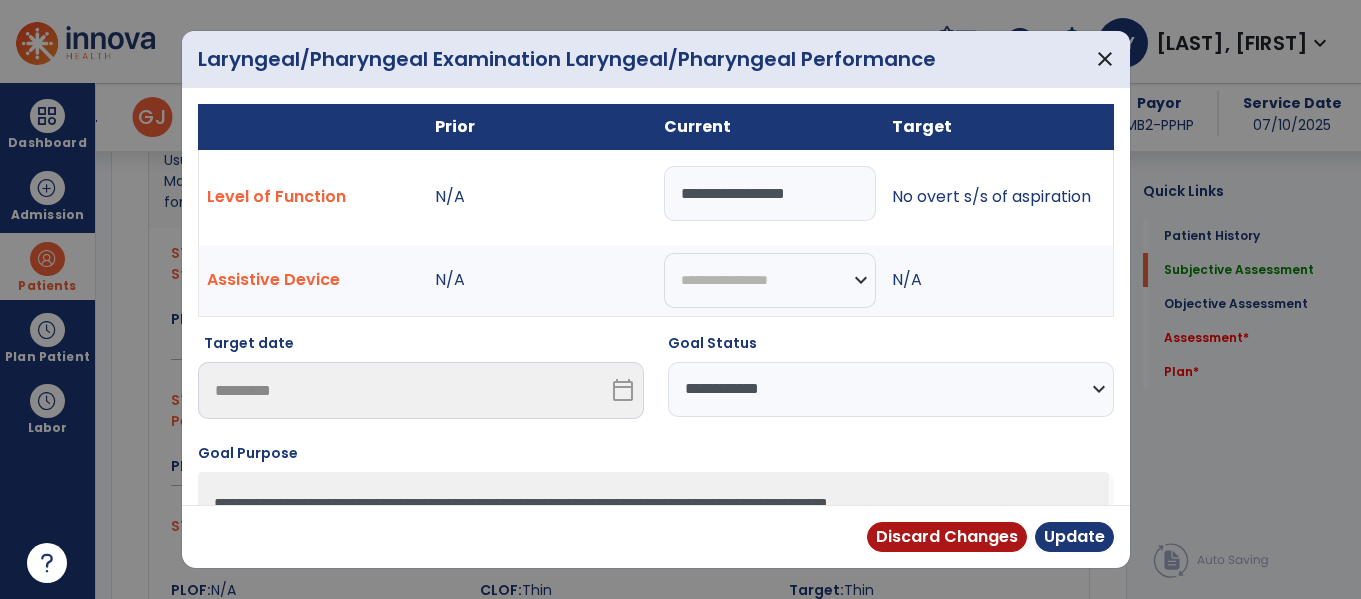 click on "**********" at bounding box center (891, 389) 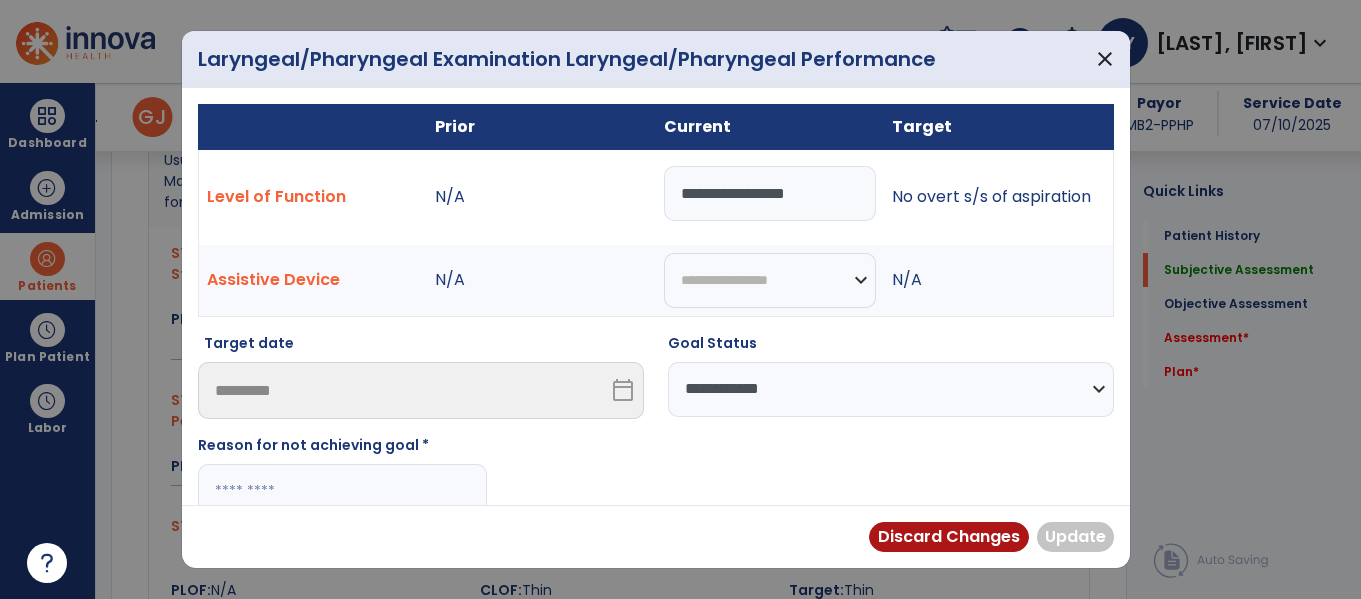 click at bounding box center [342, 491] 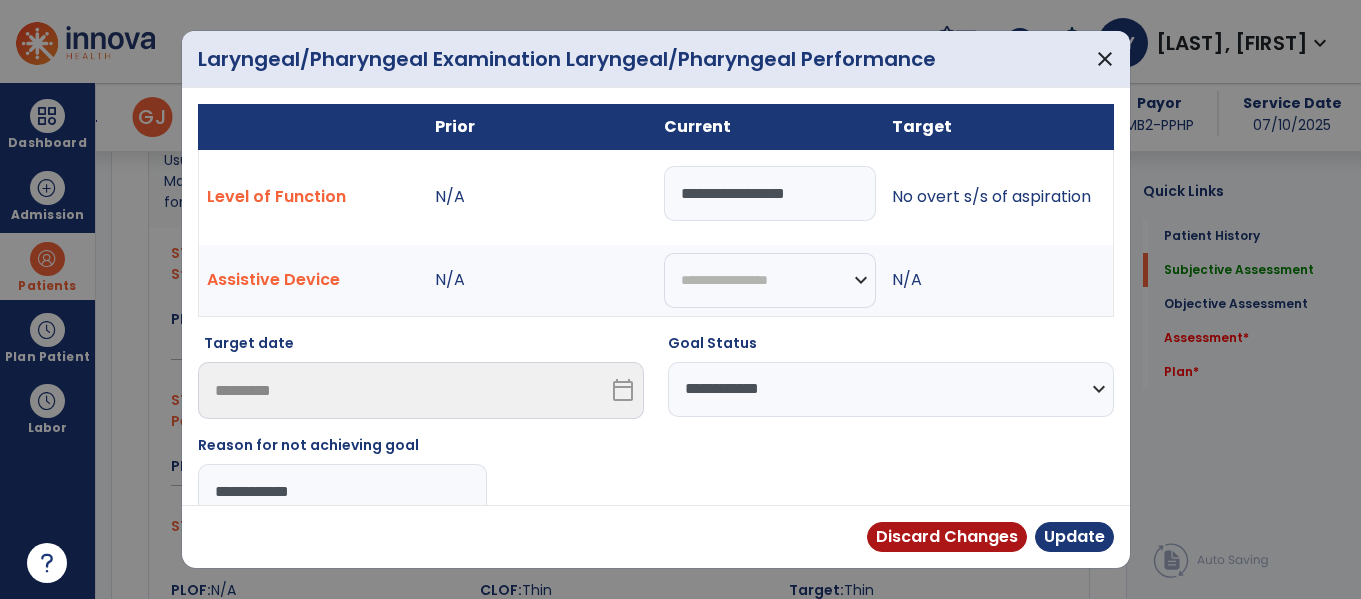 type on "**********" 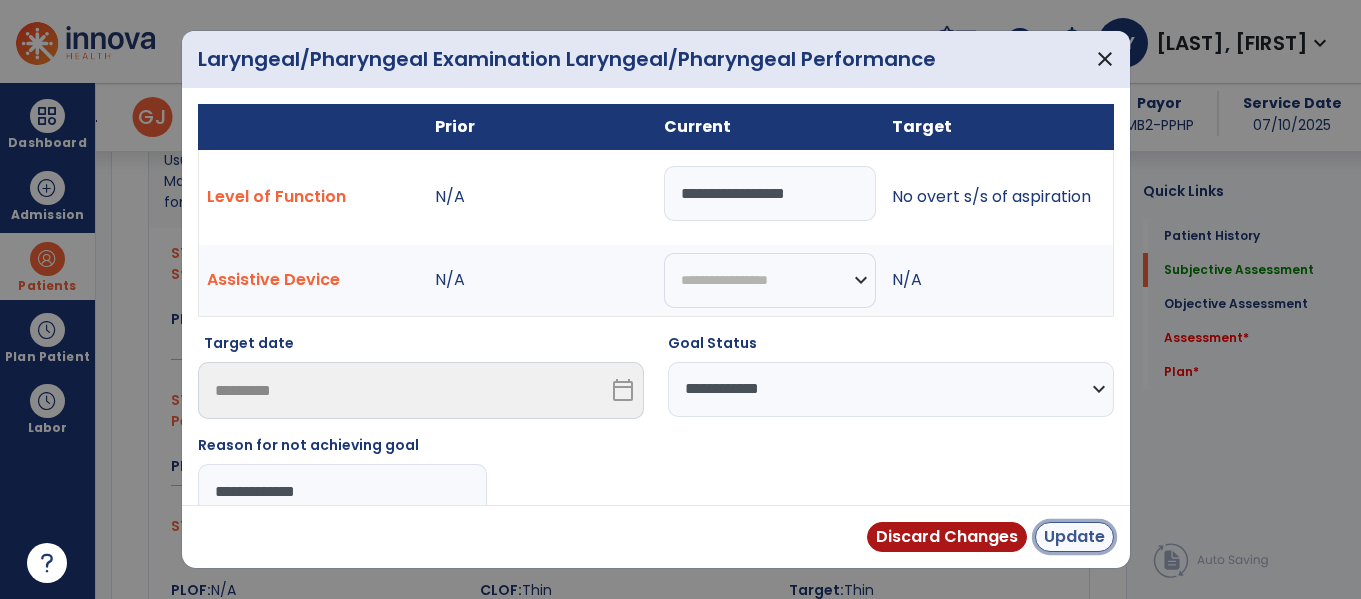 click on "Update" at bounding box center [1074, 537] 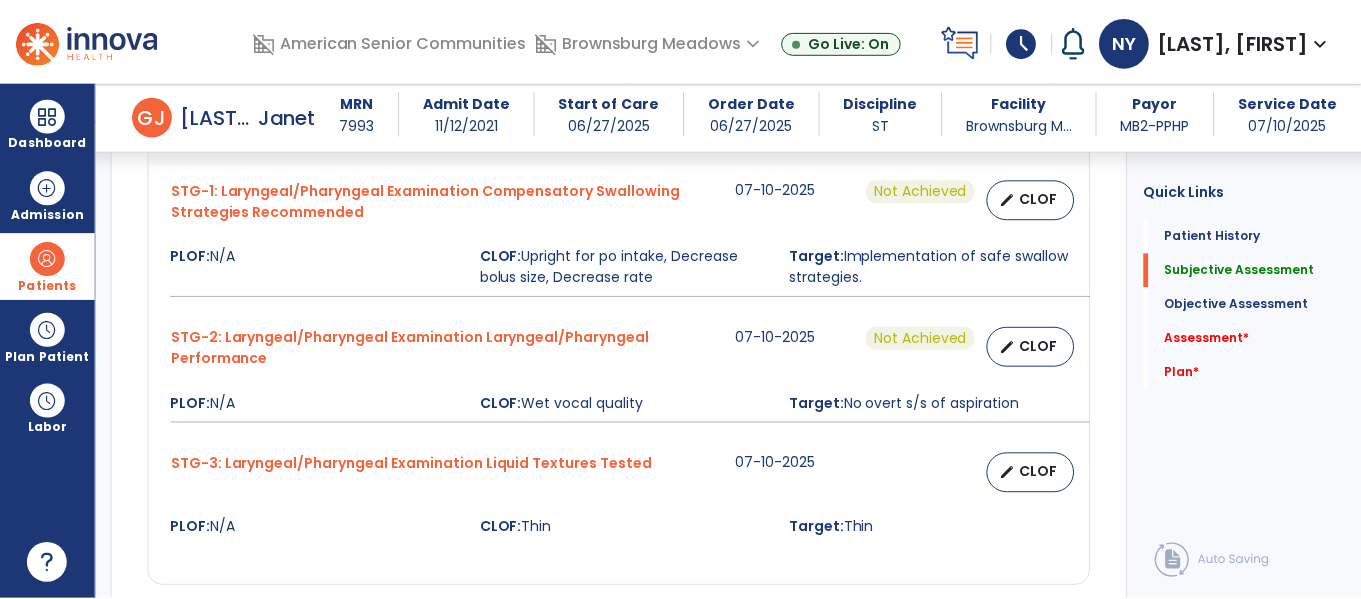 scroll, scrollTop: 1140, scrollLeft: 0, axis: vertical 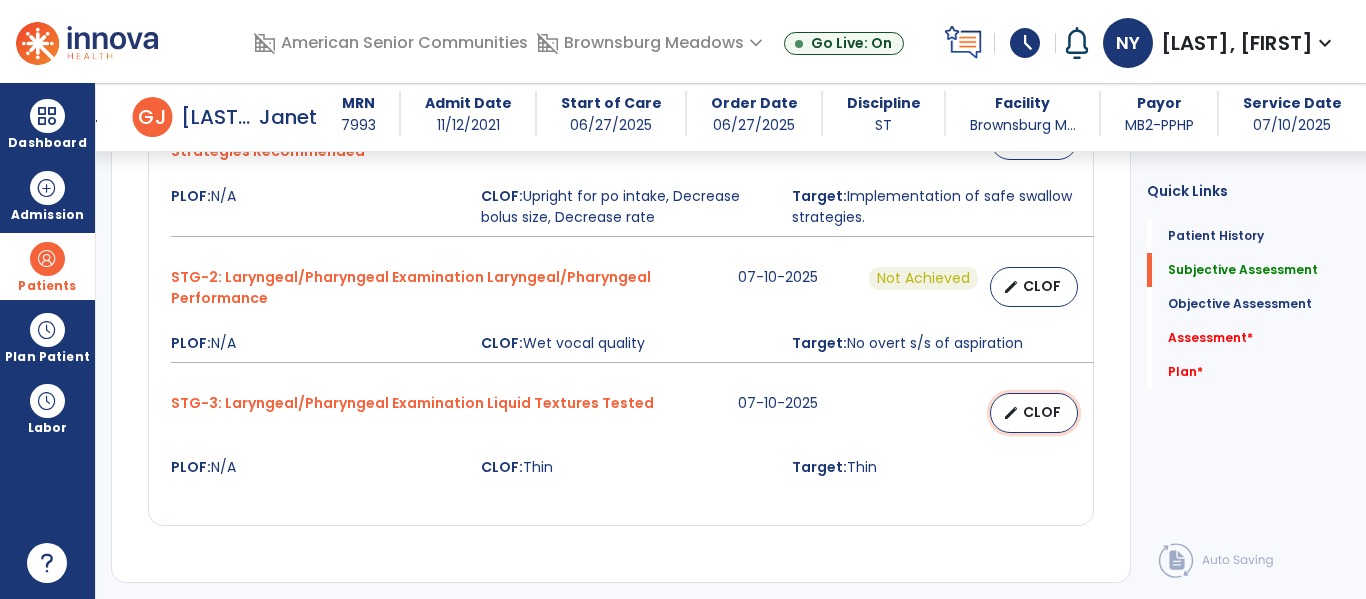 click on "CLOF" at bounding box center (1042, 412) 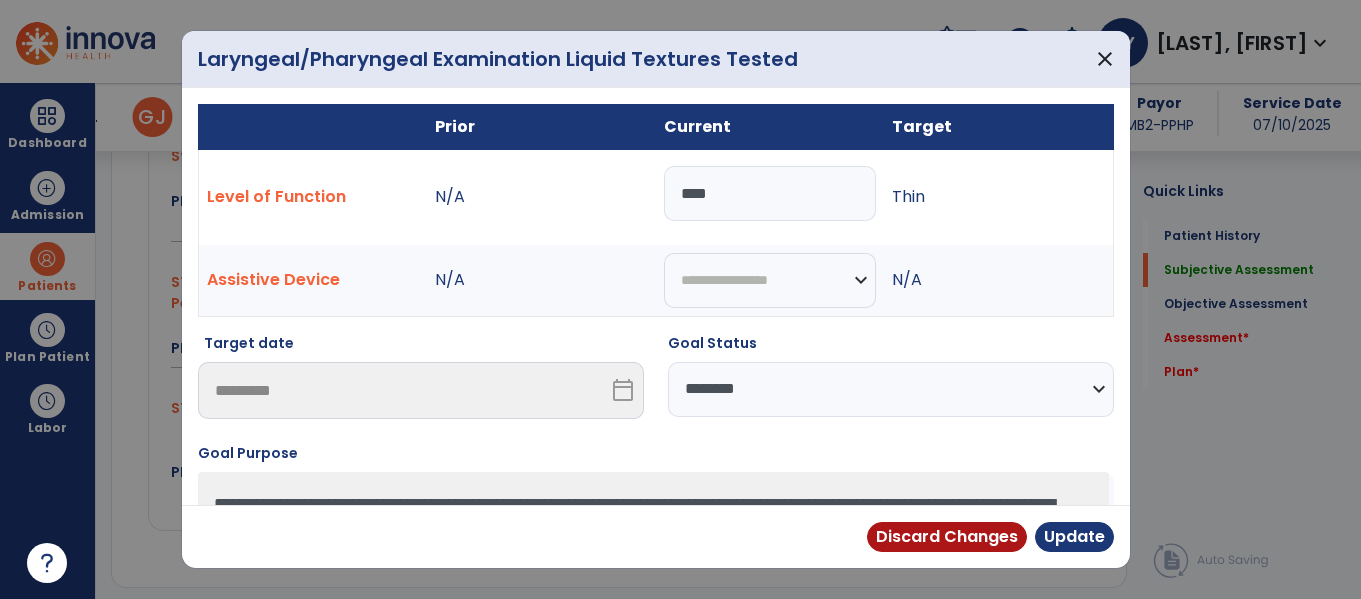 scroll, scrollTop: 1140, scrollLeft: 0, axis: vertical 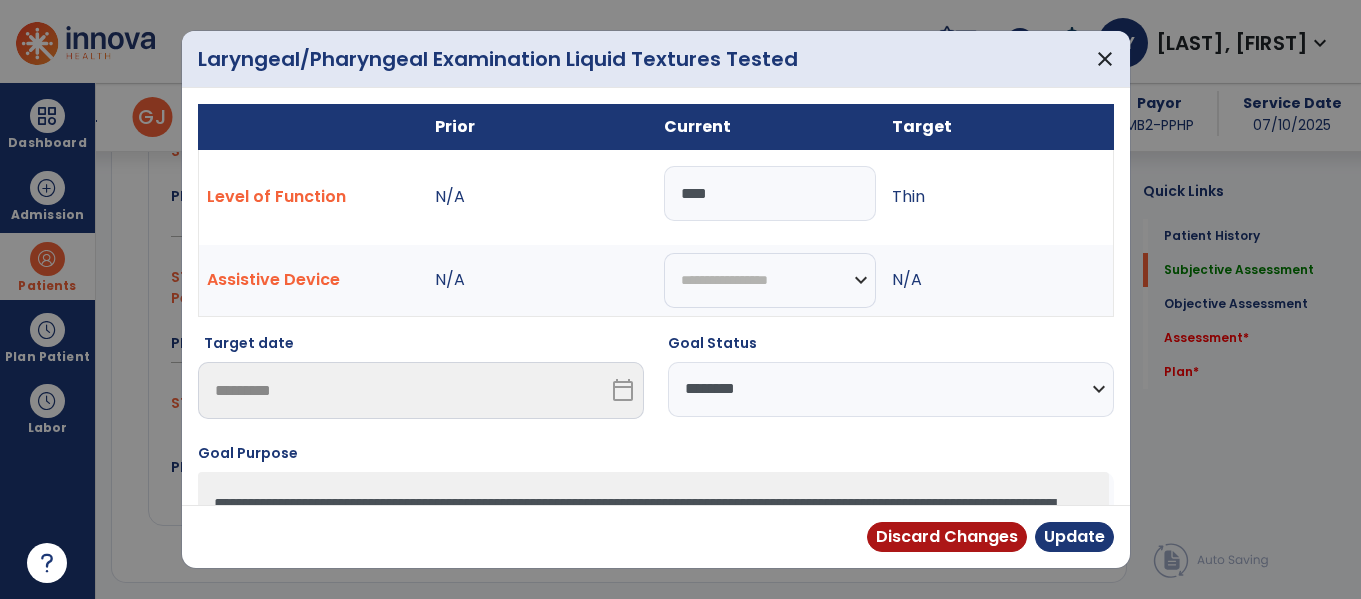 click on "****" at bounding box center (770, 193) 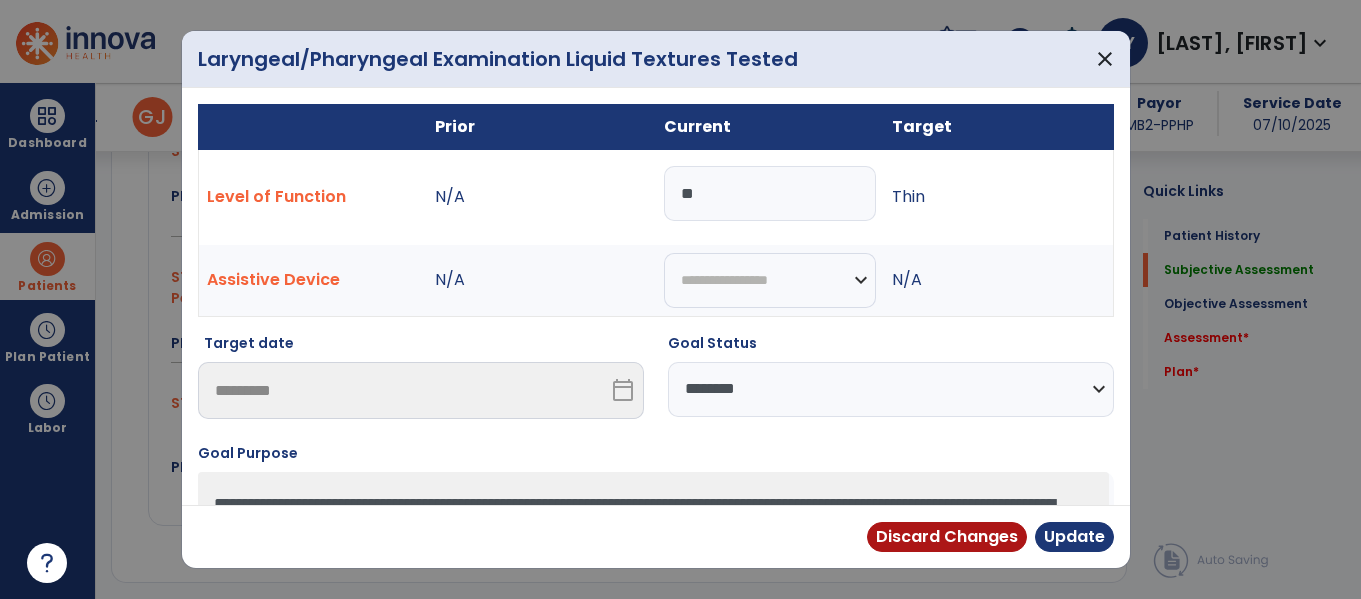 type on "*" 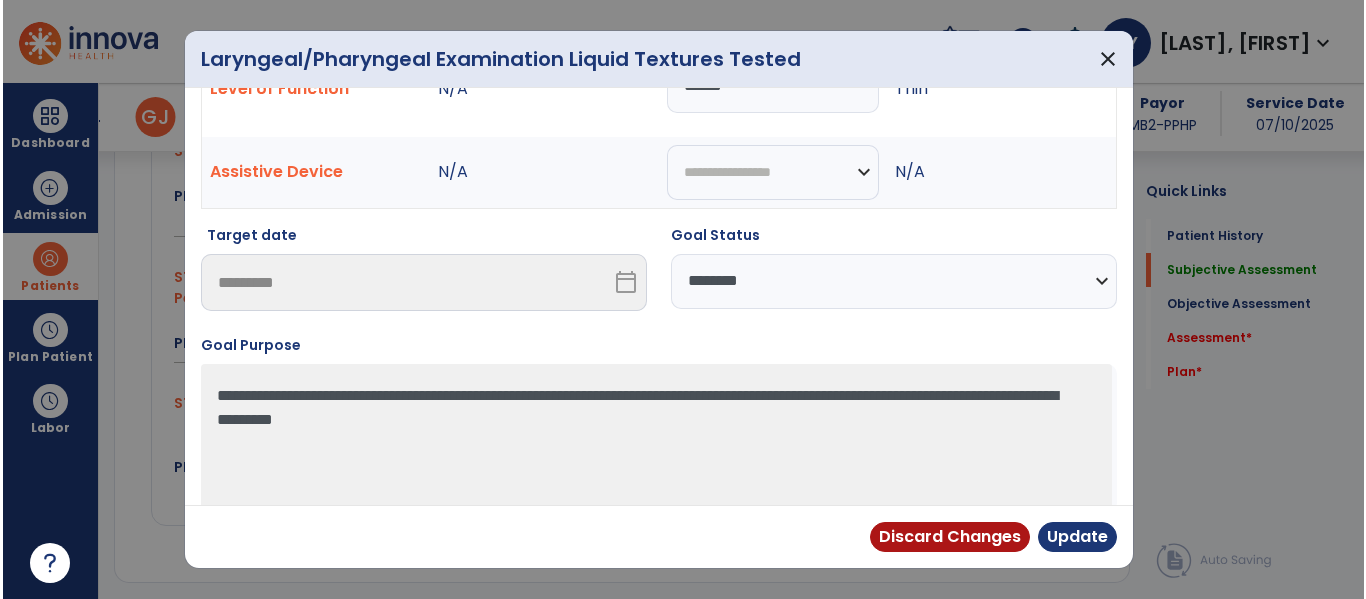 scroll, scrollTop: 119, scrollLeft: 0, axis: vertical 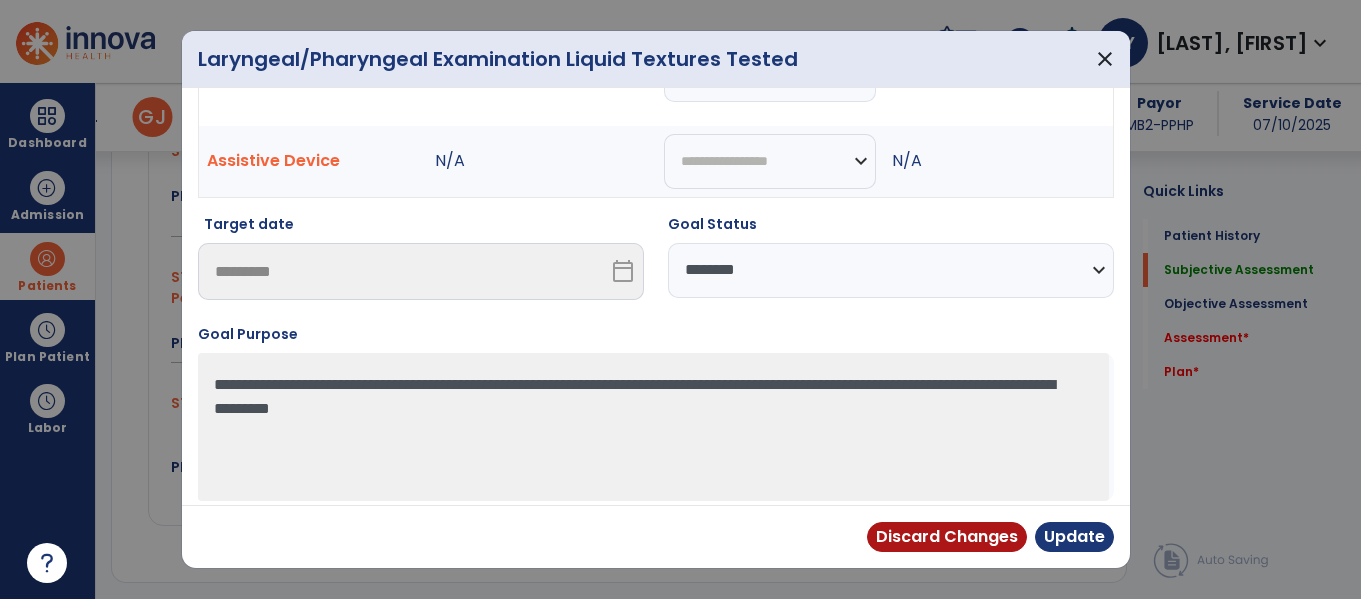 type on "******" 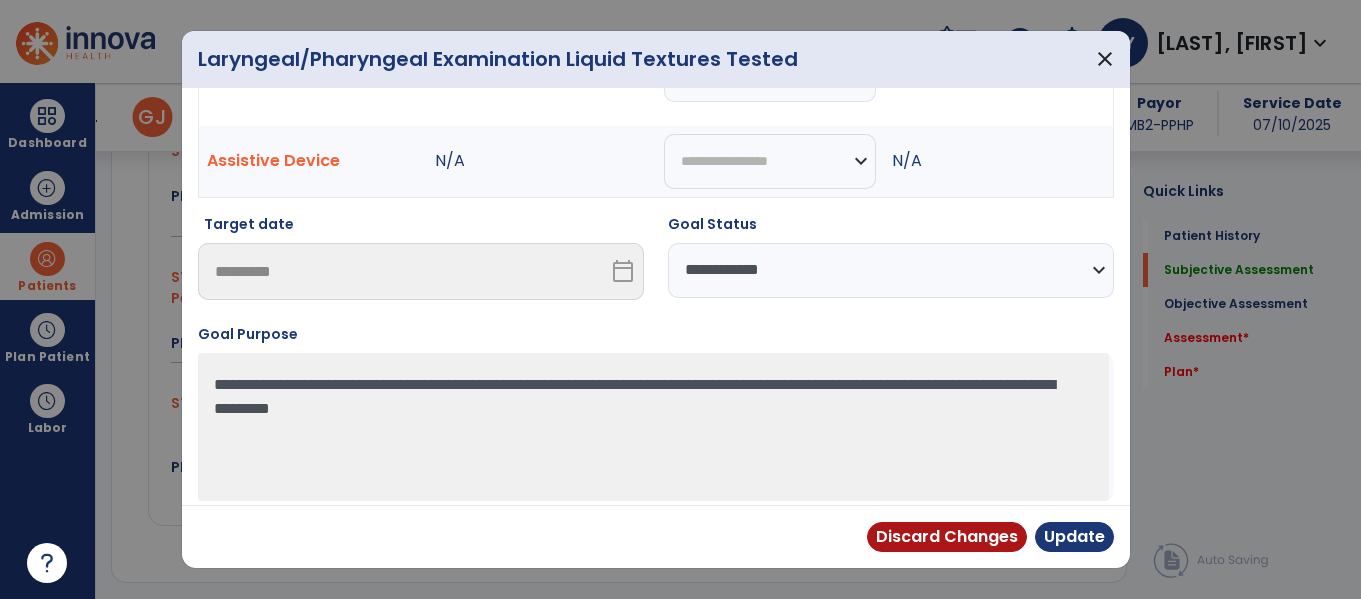 click on "**********" at bounding box center (891, 270) 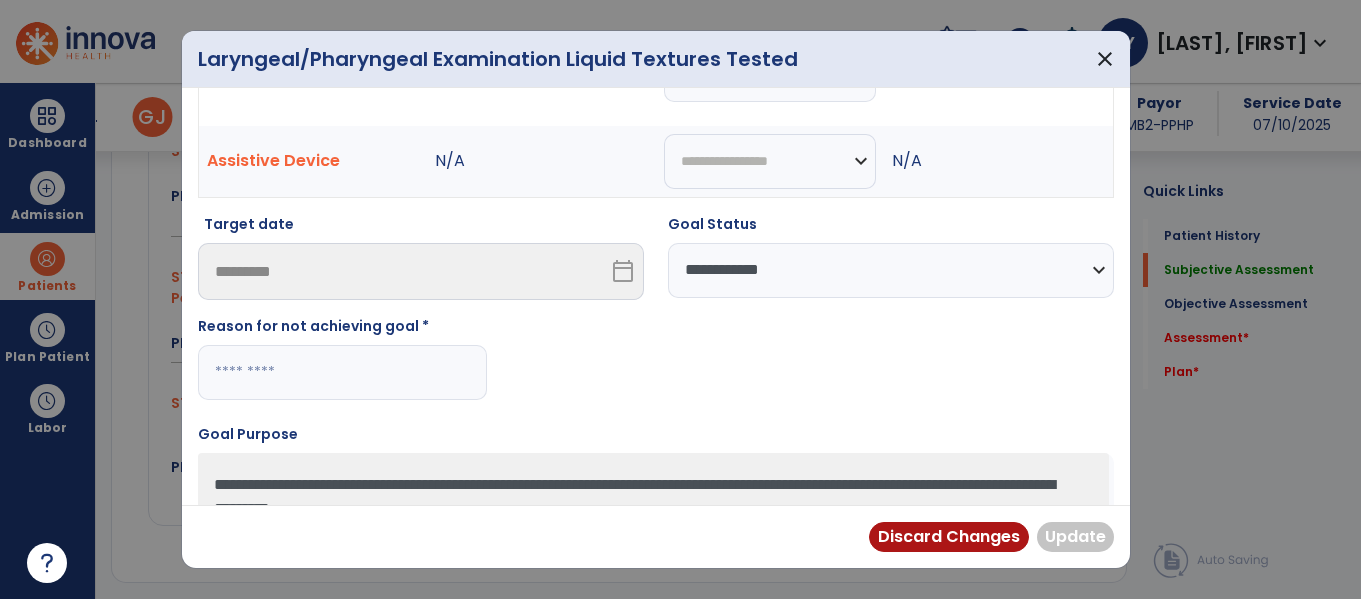 click at bounding box center (342, 372) 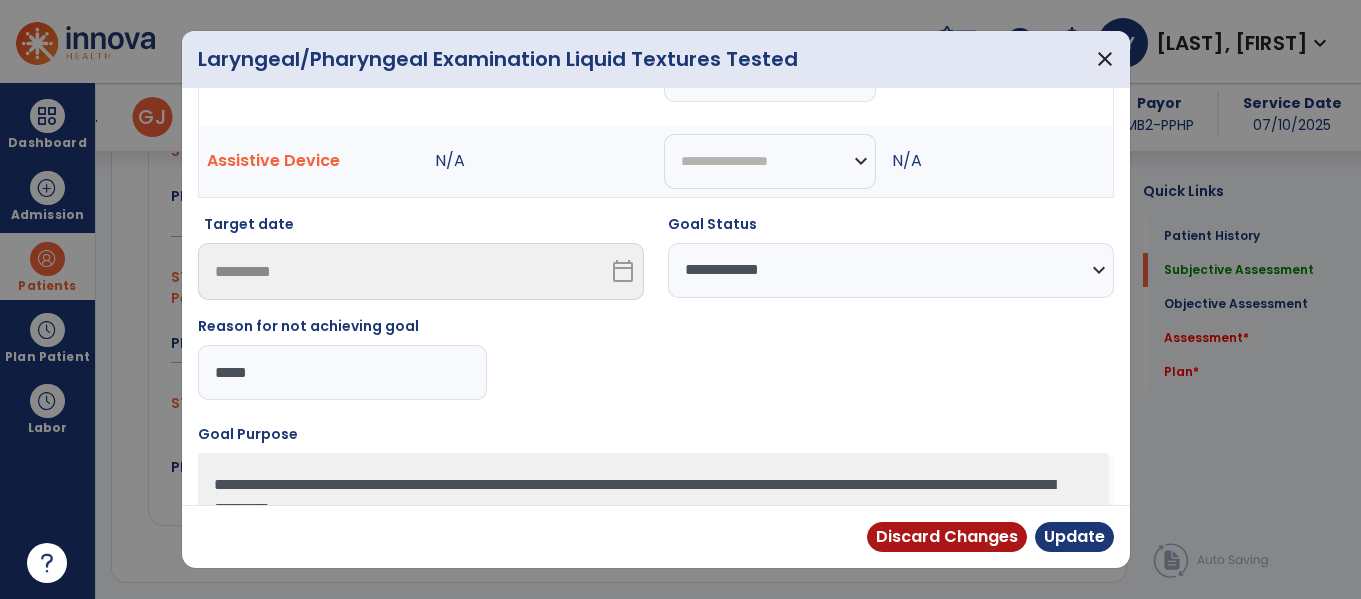 type on "******" 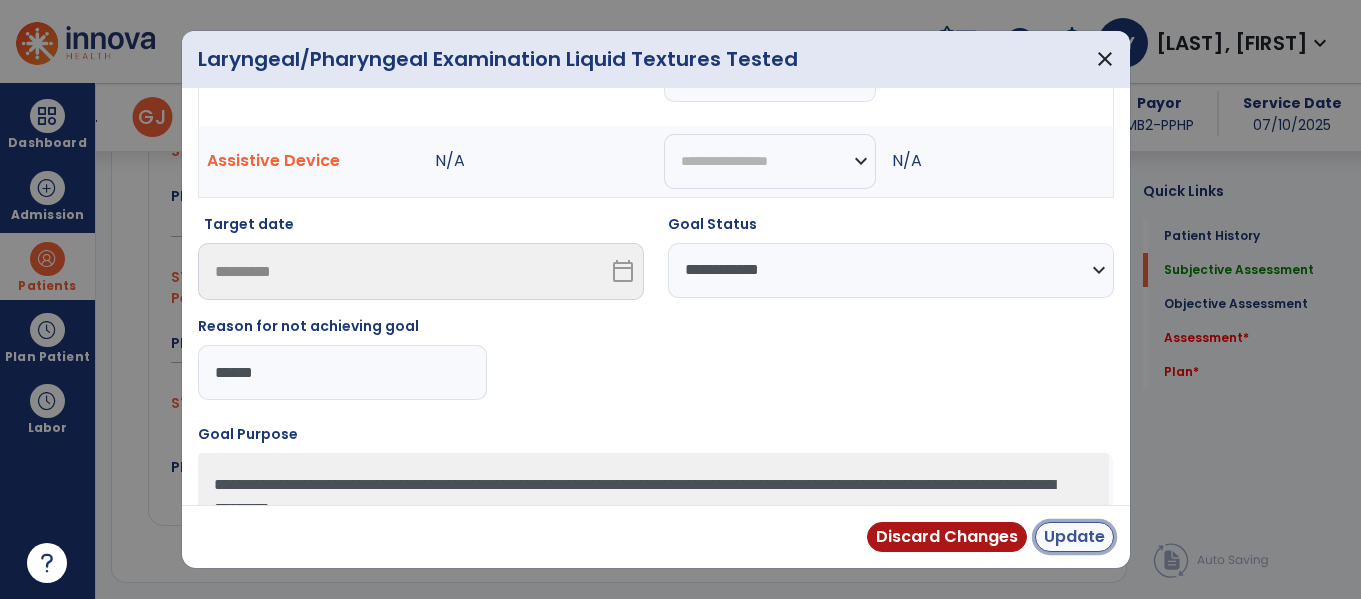 click on "Update" at bounding box center (1074, 537) 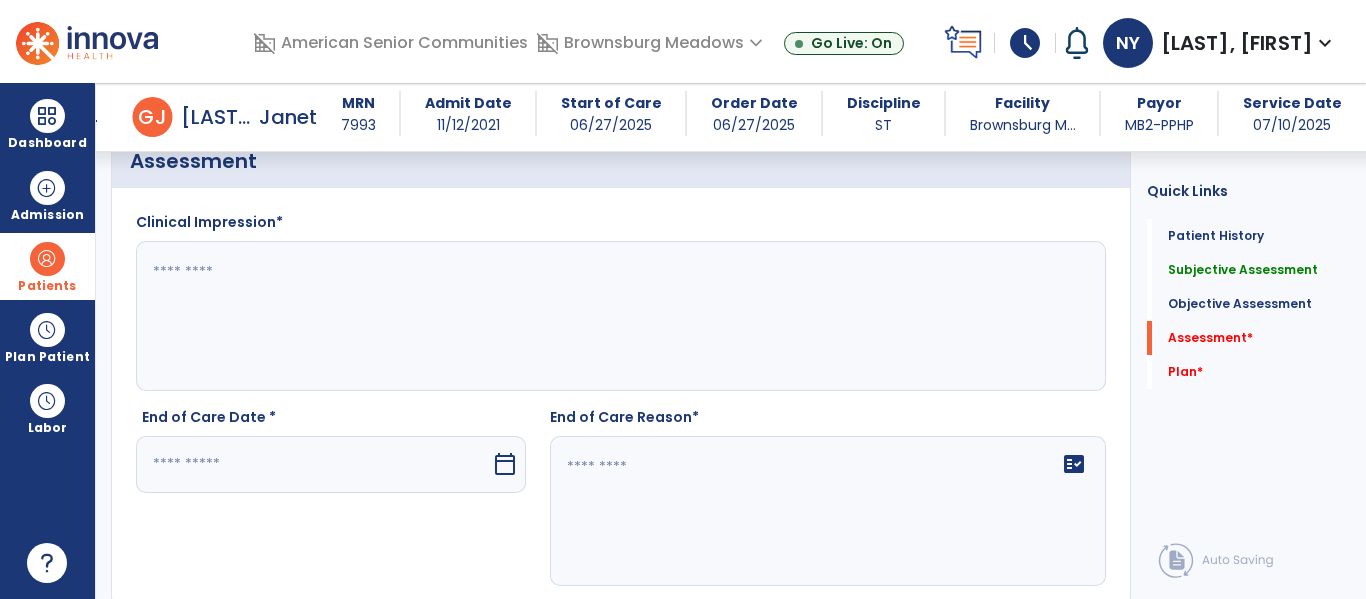 scroll, scrollTop: 1866, scrollLeft: 0, axis: vertical 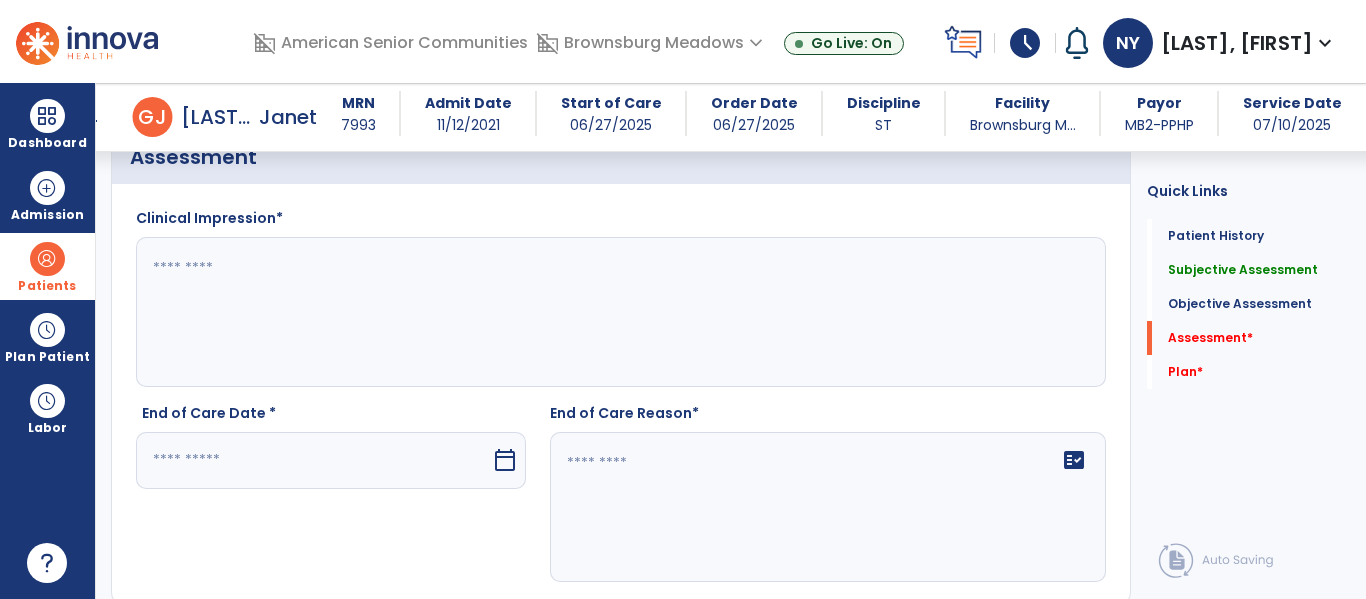 click 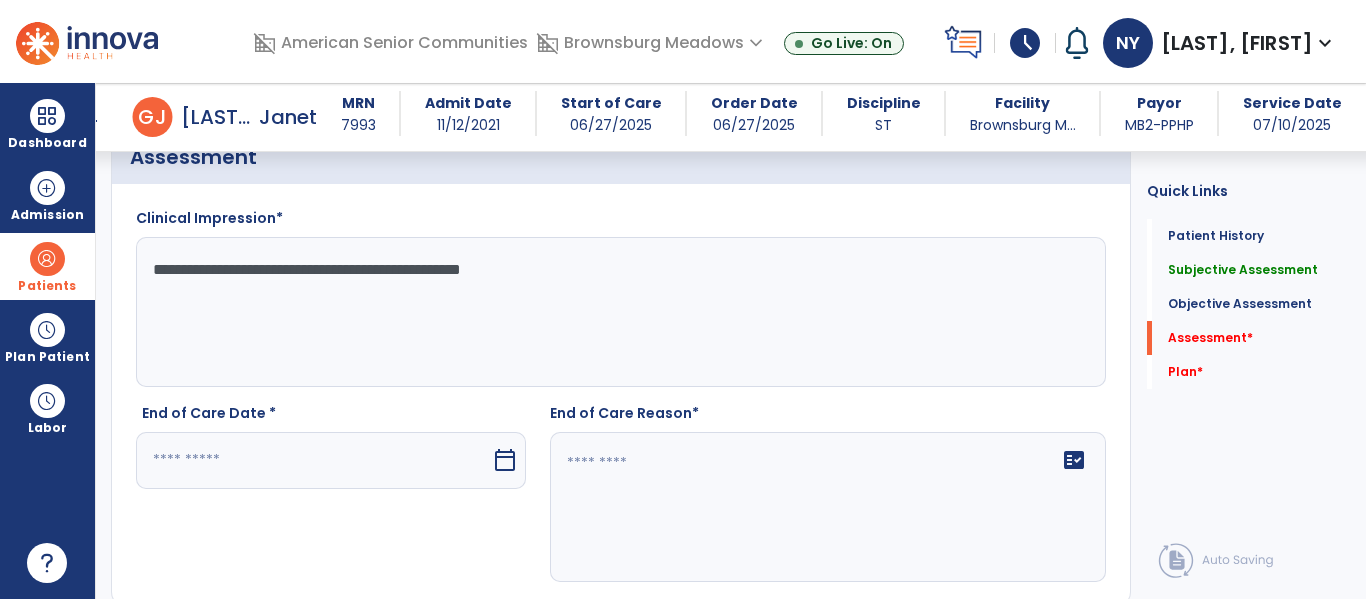 type on "**********" 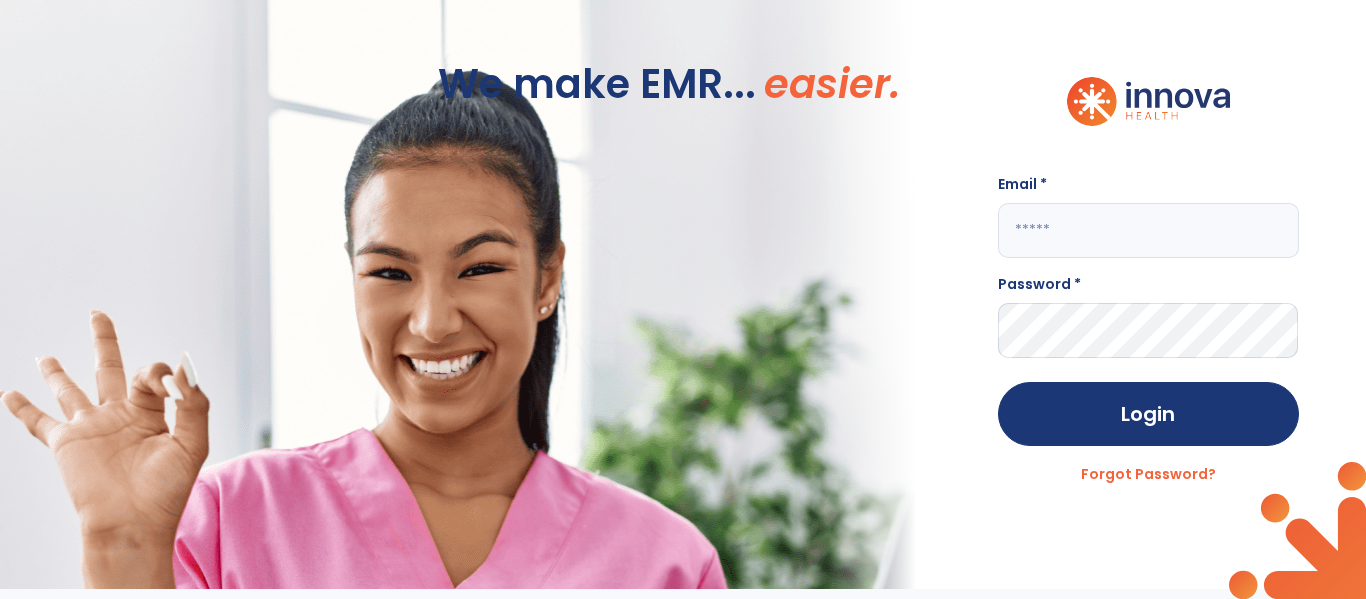 scroll, scrollTop: 0, scrollLeft: 0, axis: both 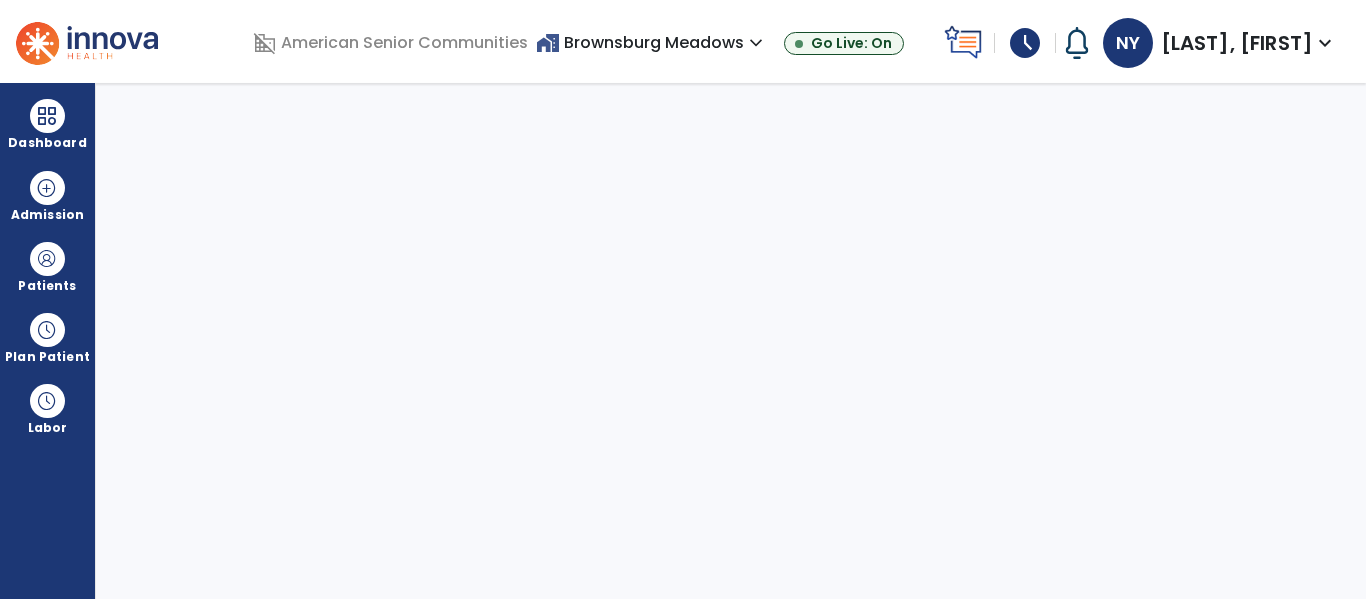 select on "****" 